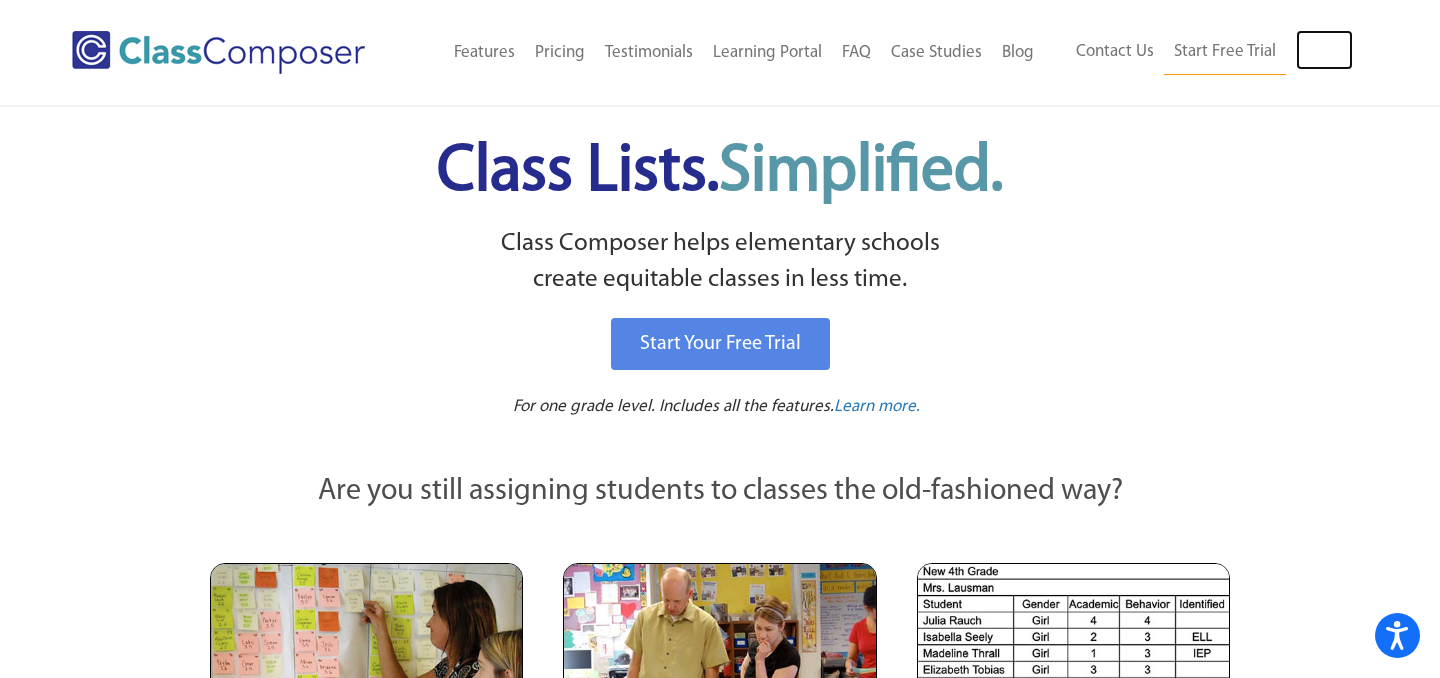 scroll, scrollTop: 0, scrollLeft: 0, axis: both 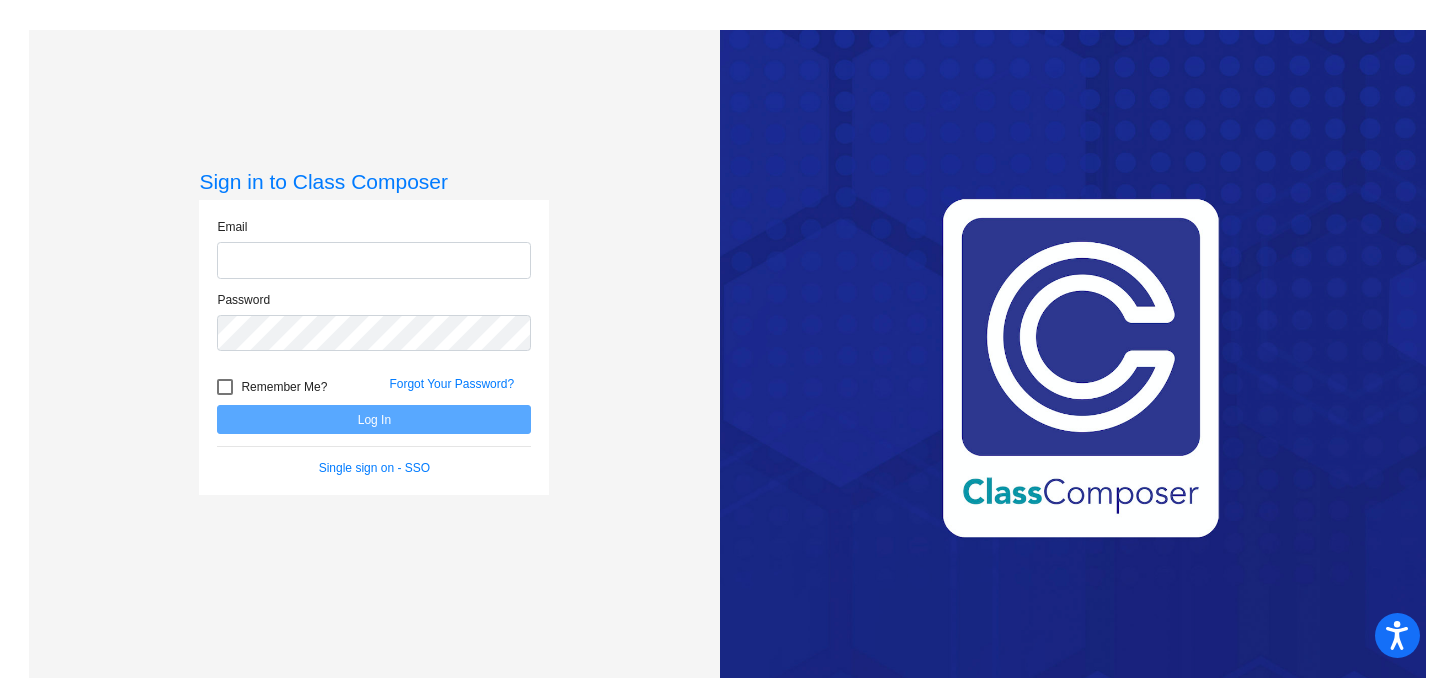 type on "c" 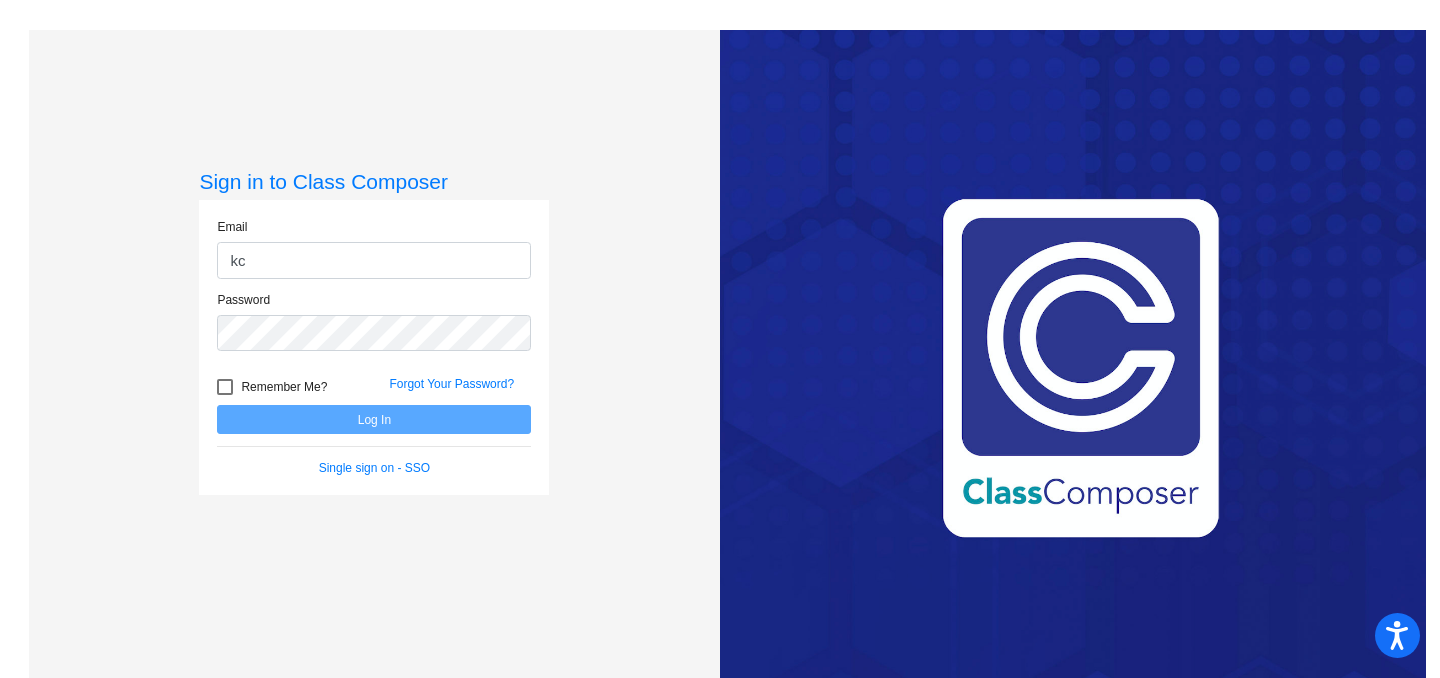 type on "kcarlson@montevideoschools.org" 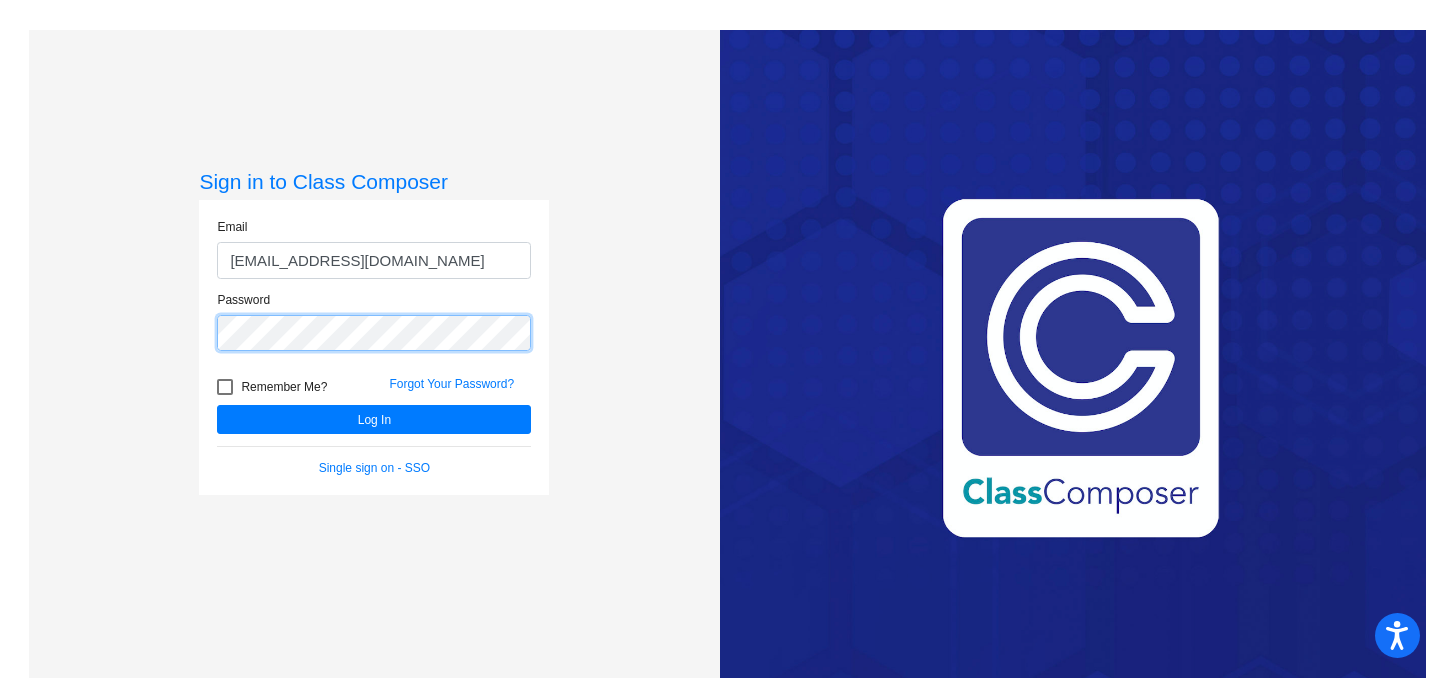 click on "Log In" 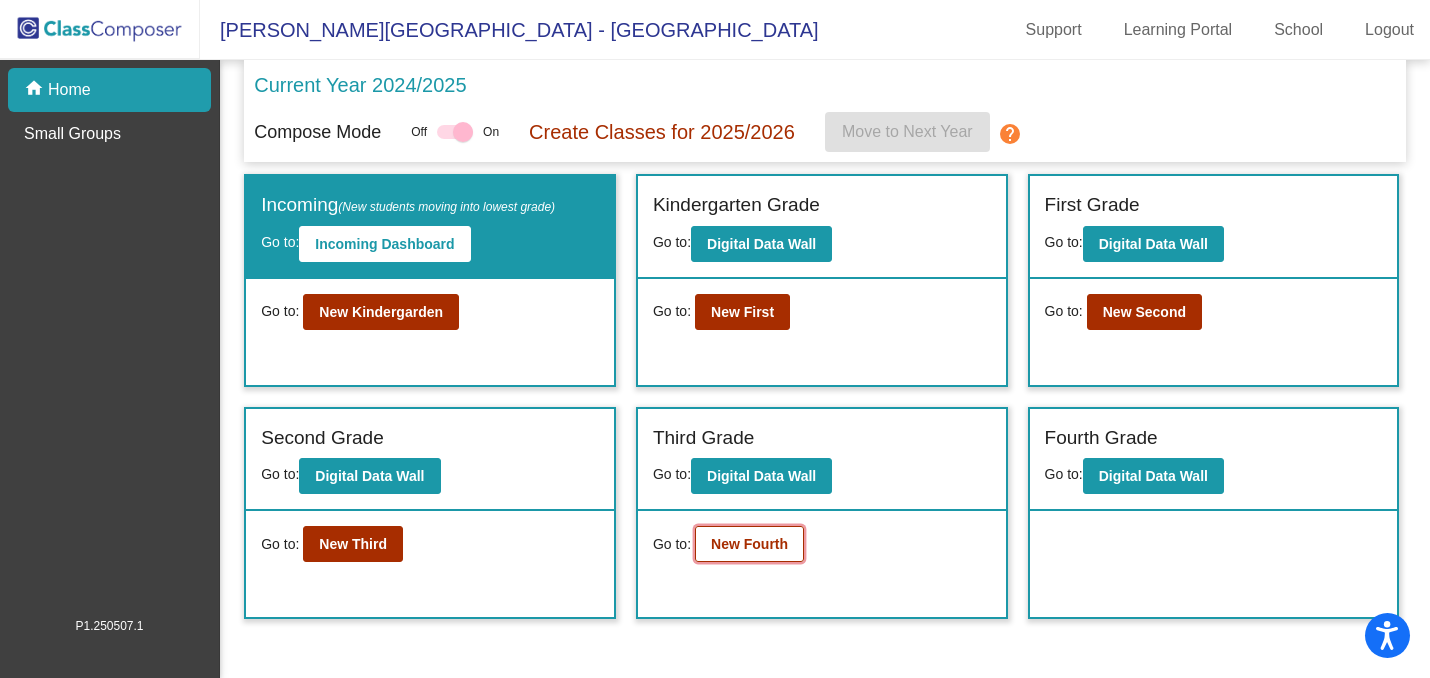 click on "New Fourth" 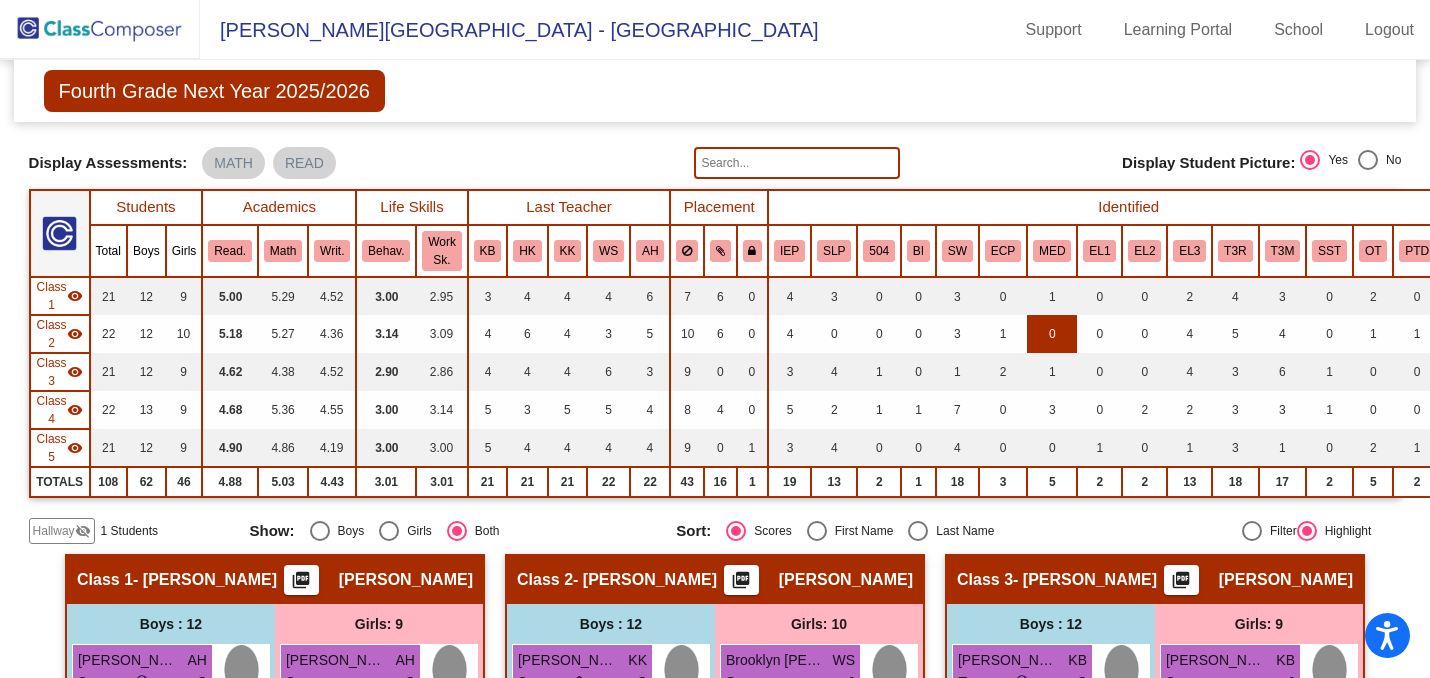 scroll, scrollTop: 0, scrollLeft: 0, axis: both 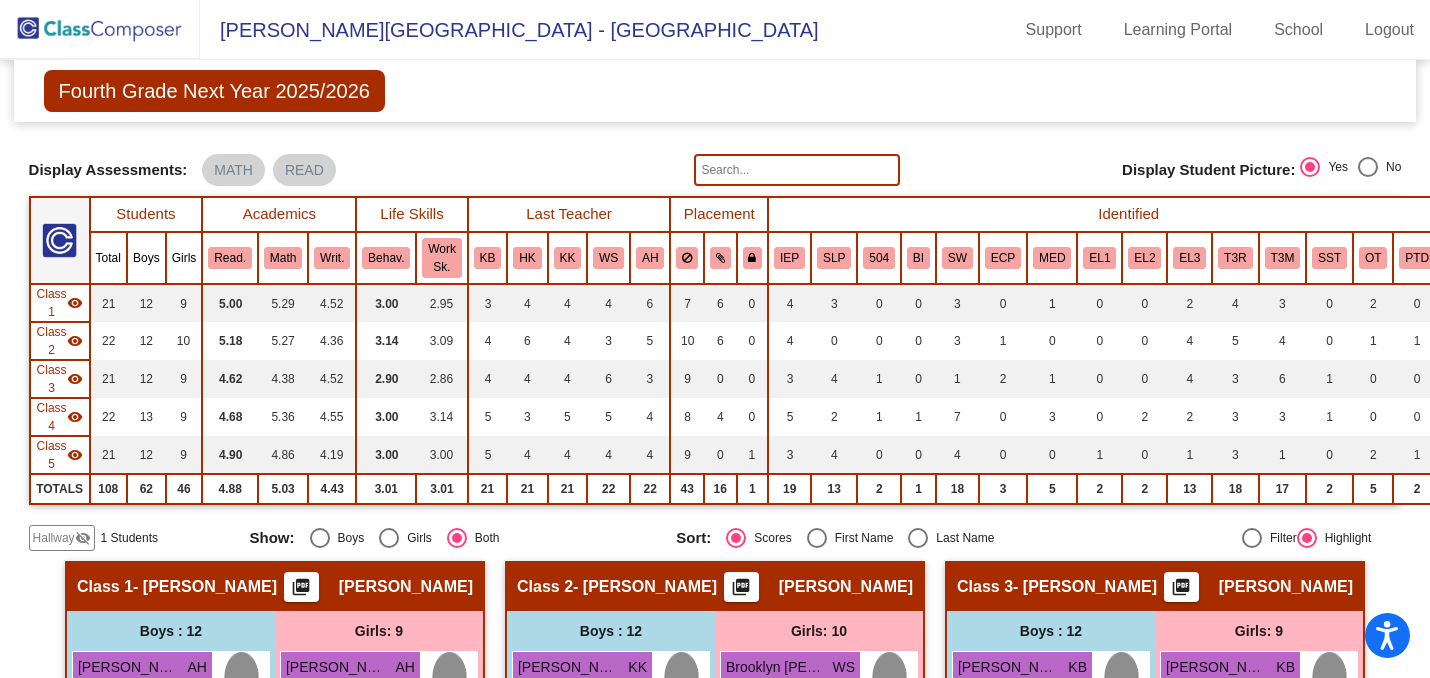 click 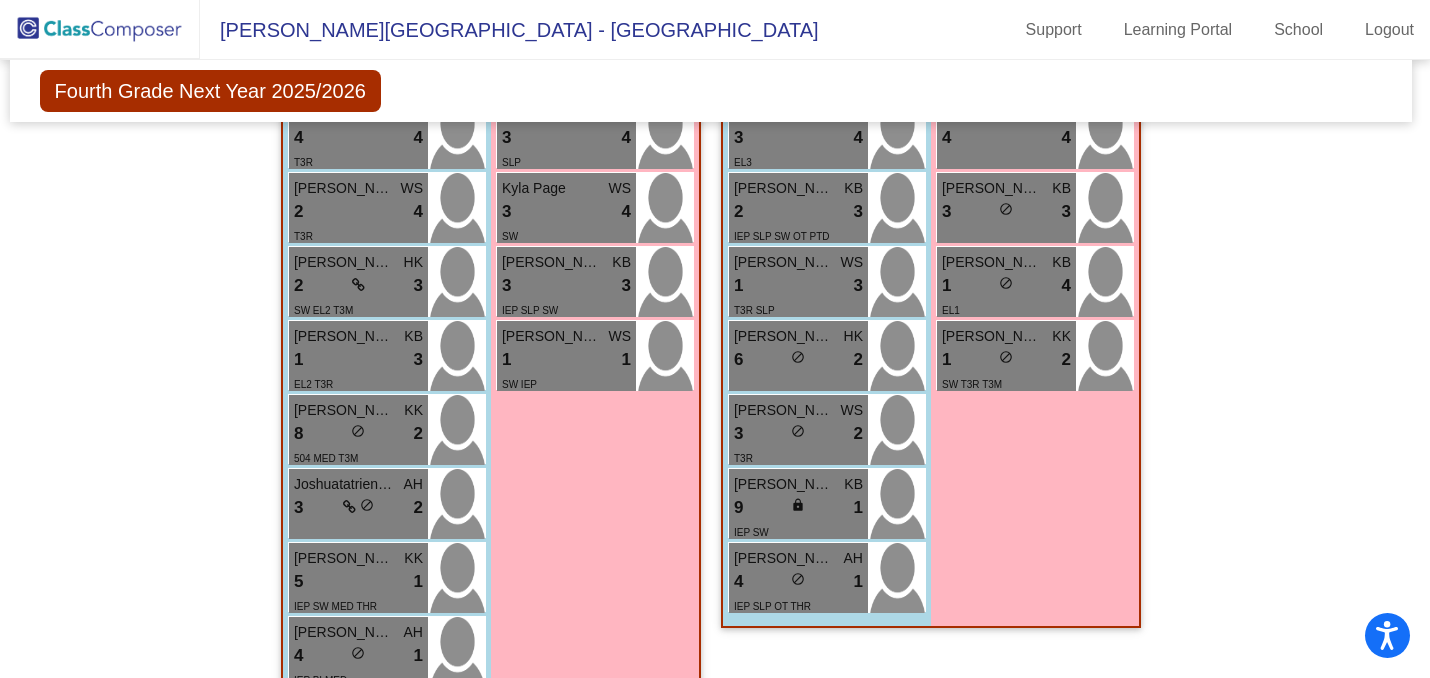 scroll, scrollTop: 1986, scrollLeft: 4, axis: both 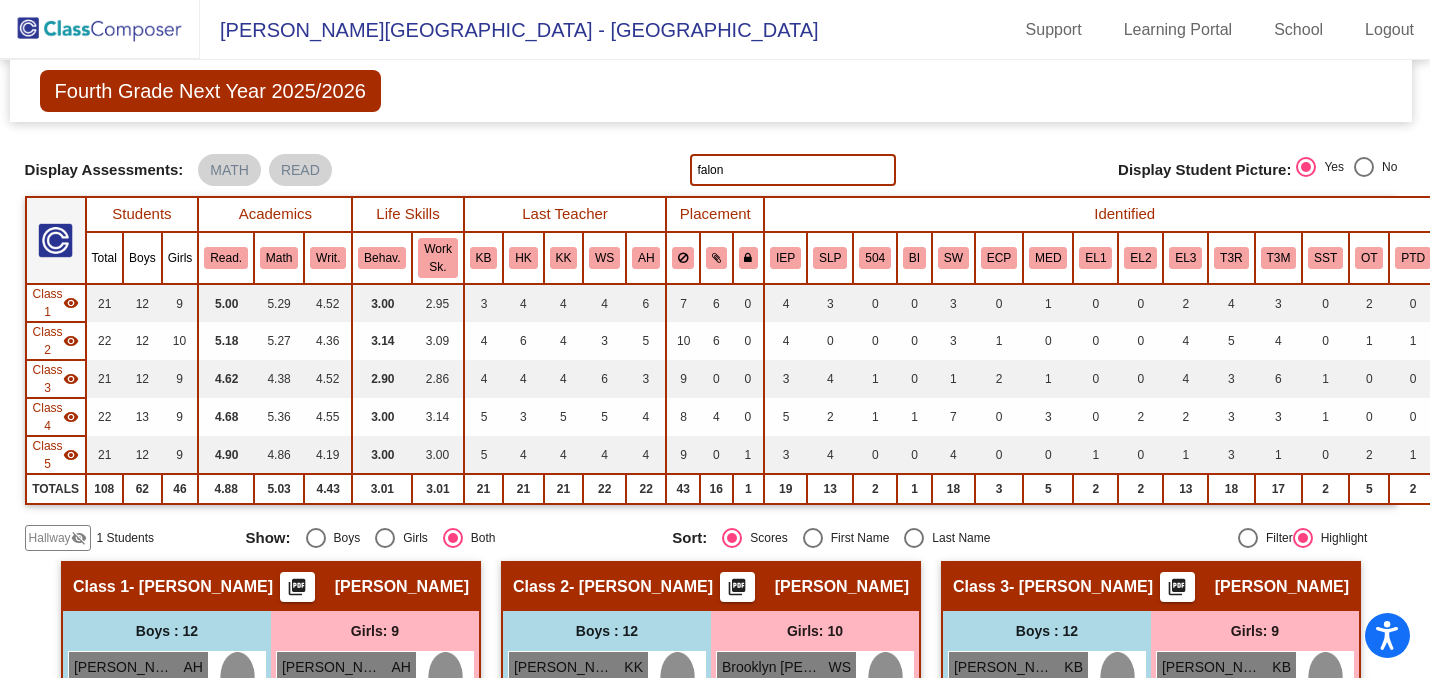 click on "falon" 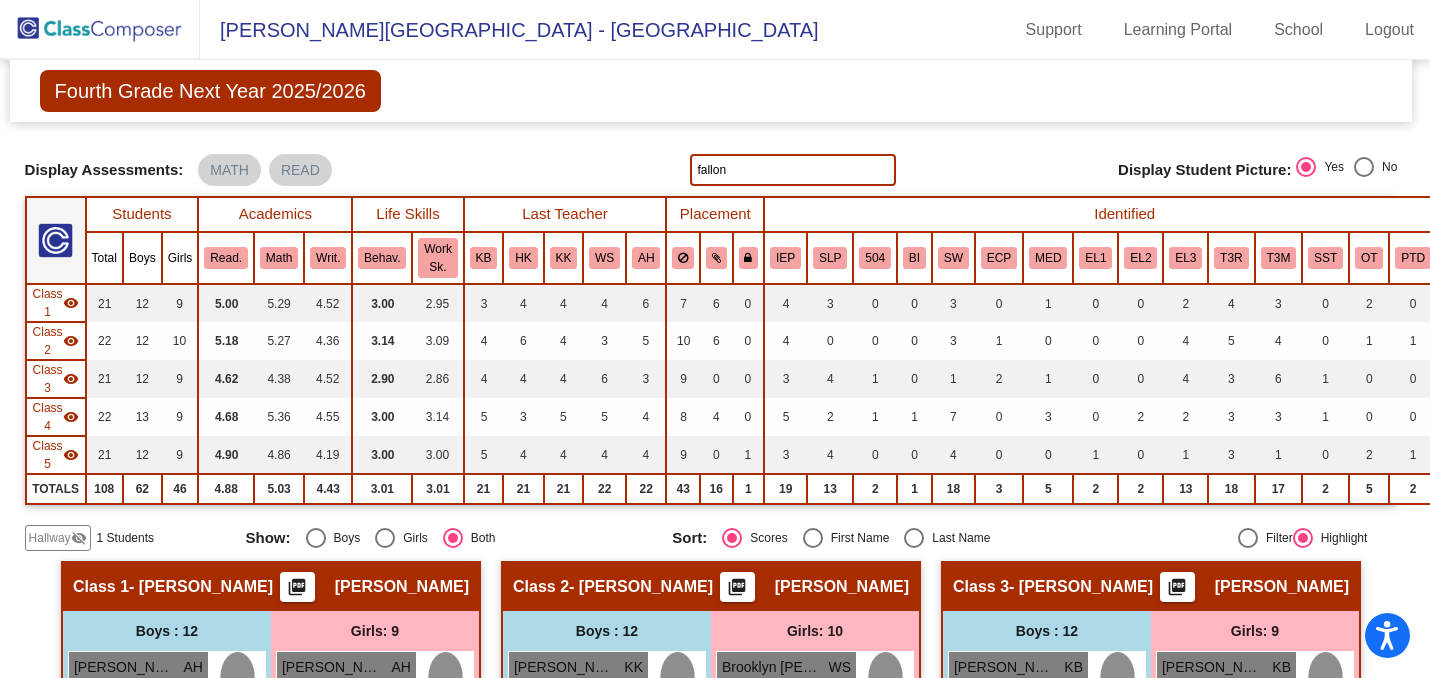 type on "fallon" 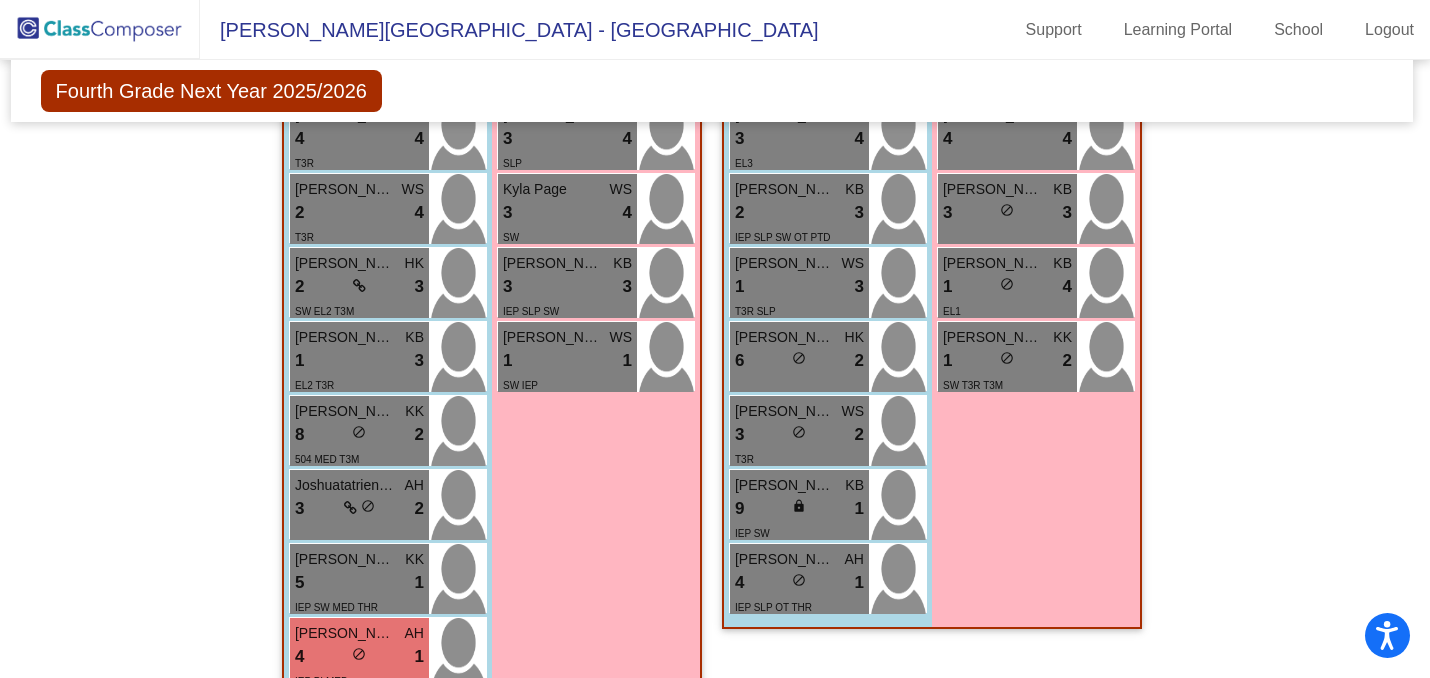 scroll, scrollTop: 1986, scrollLeft: 3, axis: both 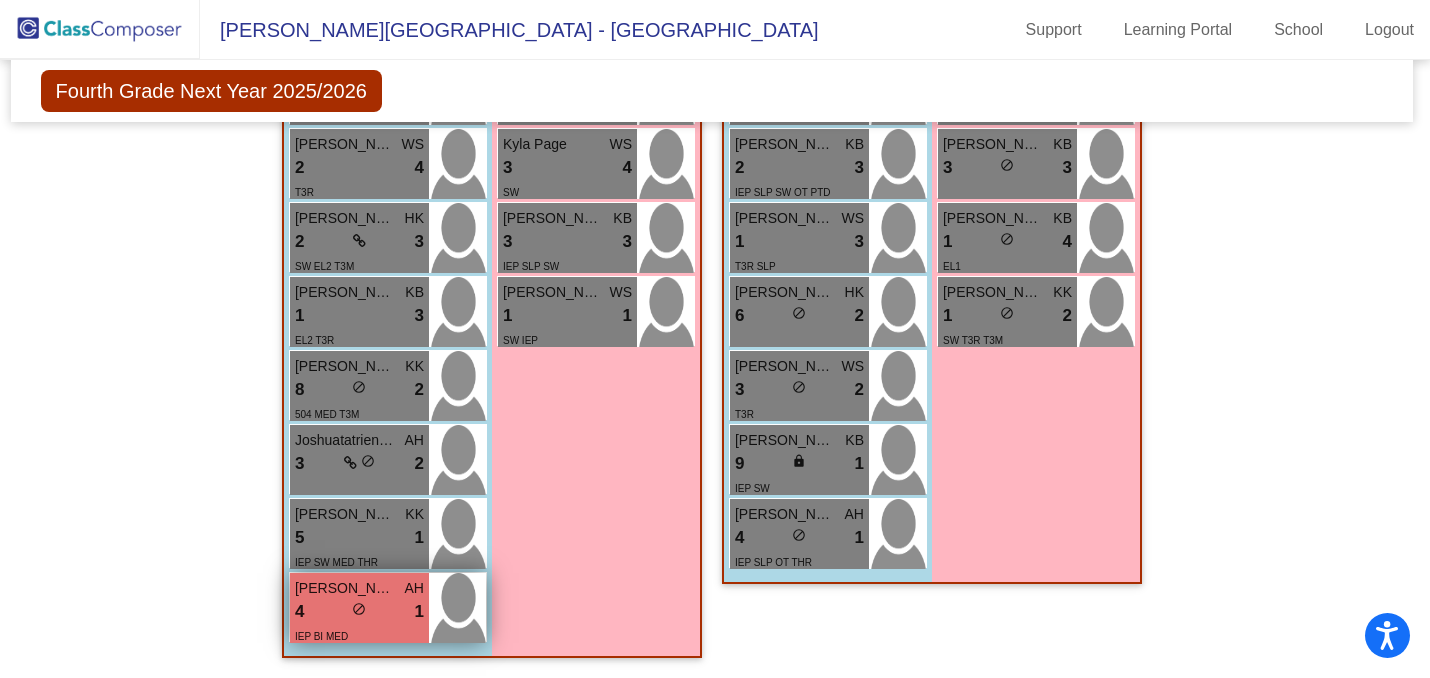 click on "4 lock do_not_disturb_alt 1" at bounding box center (359, 612) 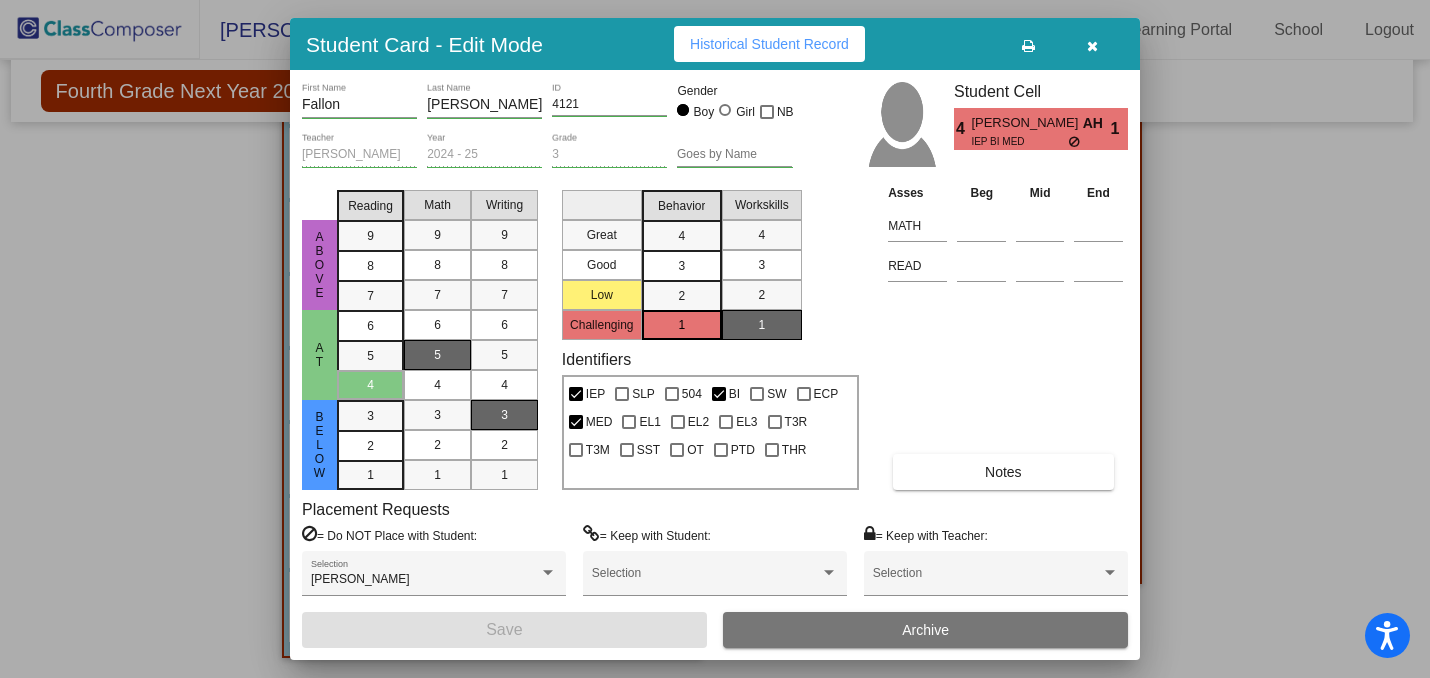 click at bounding box center (1092, 46) 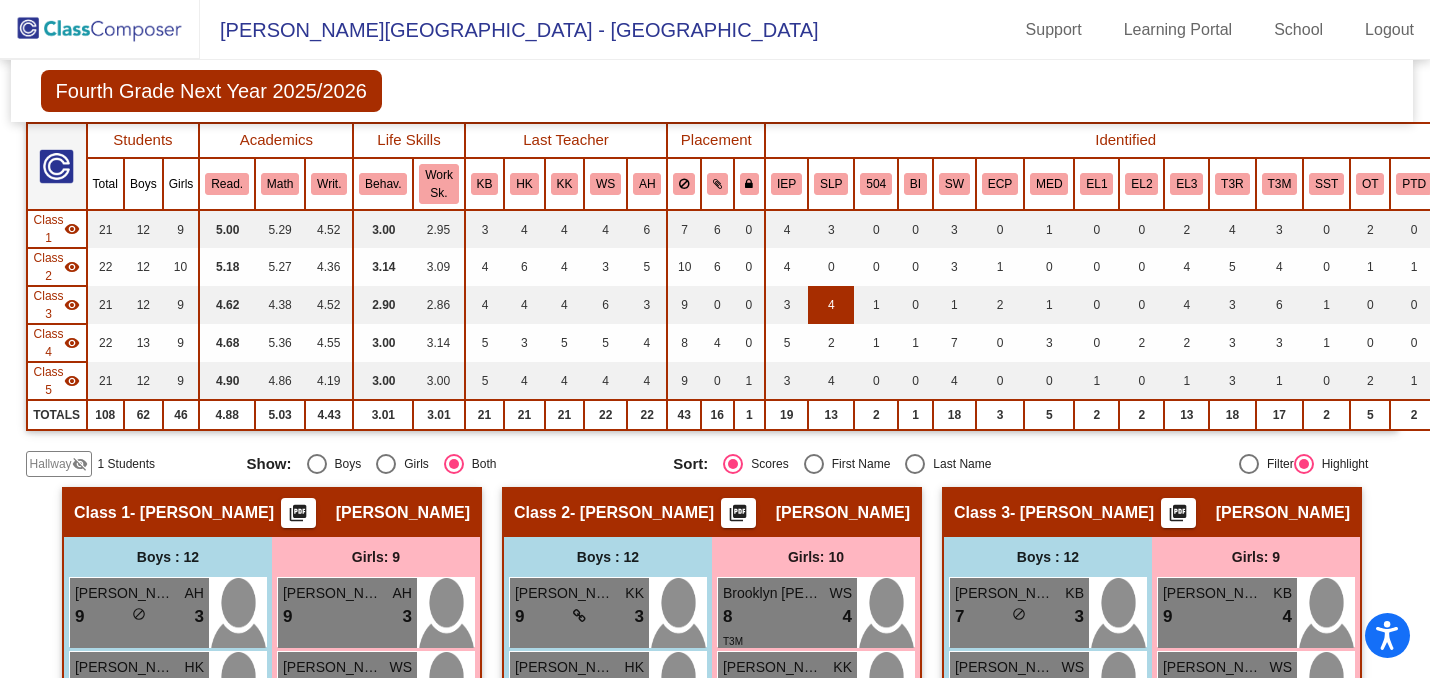 scroll, scrollTop: 0, scrollLeft: 3, axis: horizontal 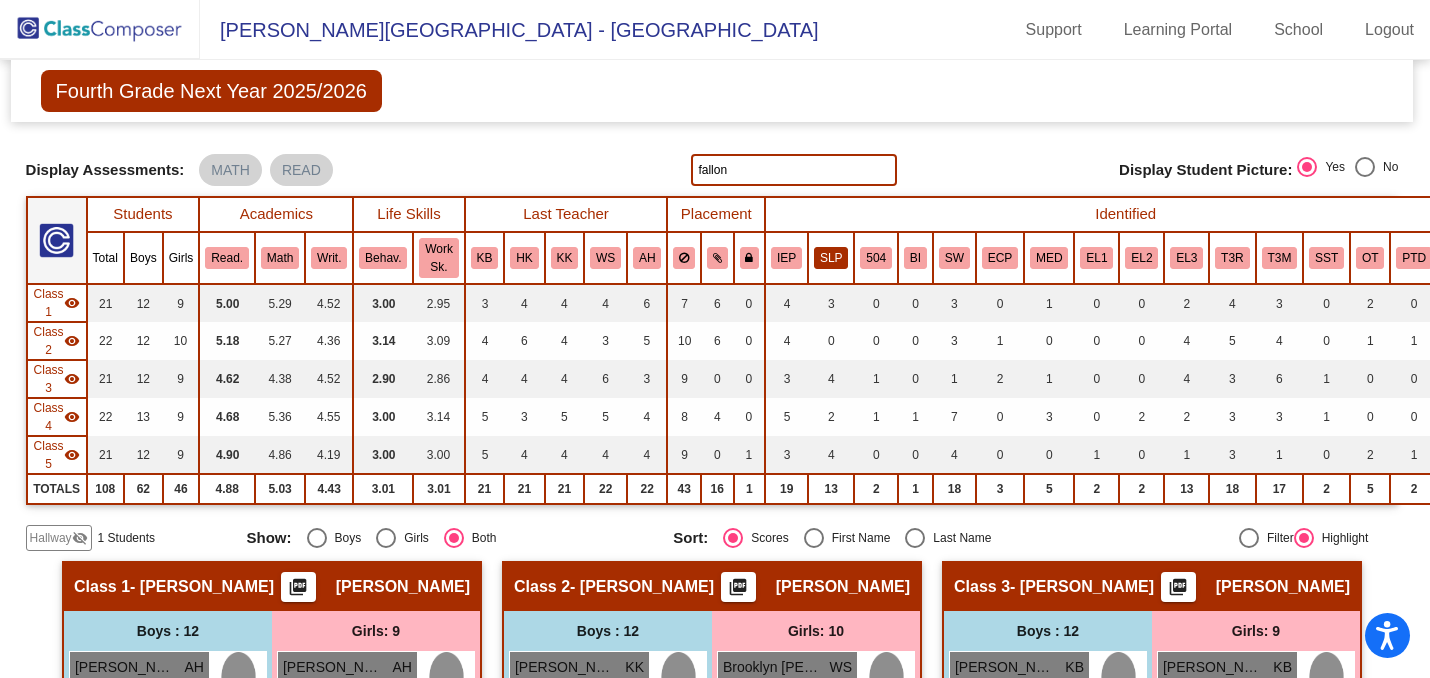 click on "SLP" 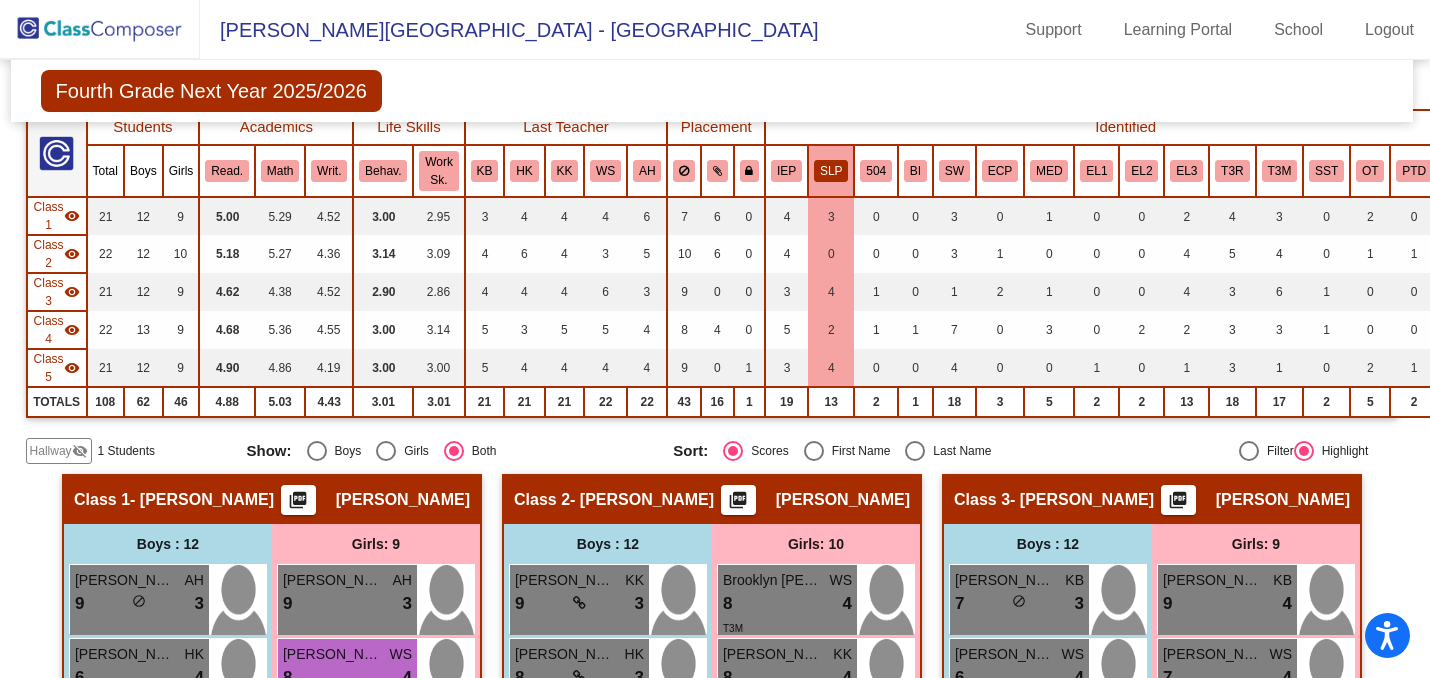 scroll, scrollTop: 0, scrollLeft: 3, axis: horizontal 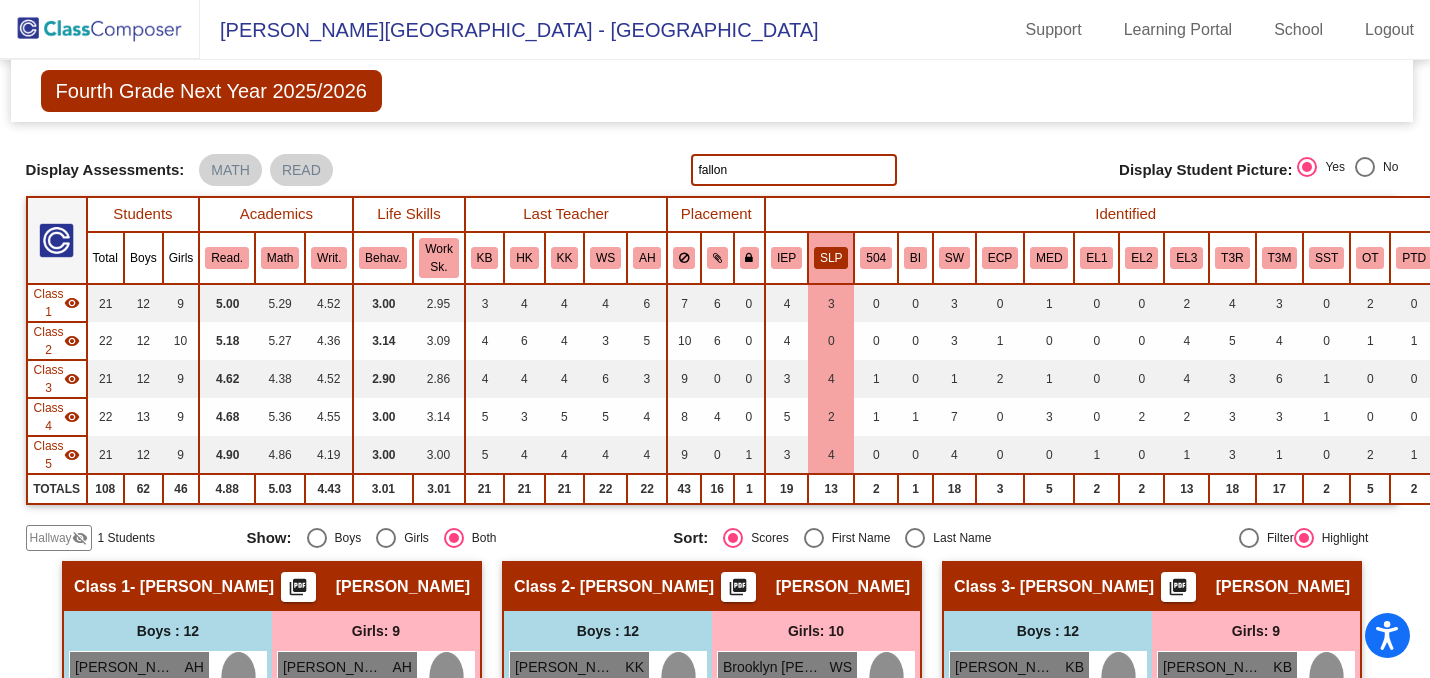click on "SLP" 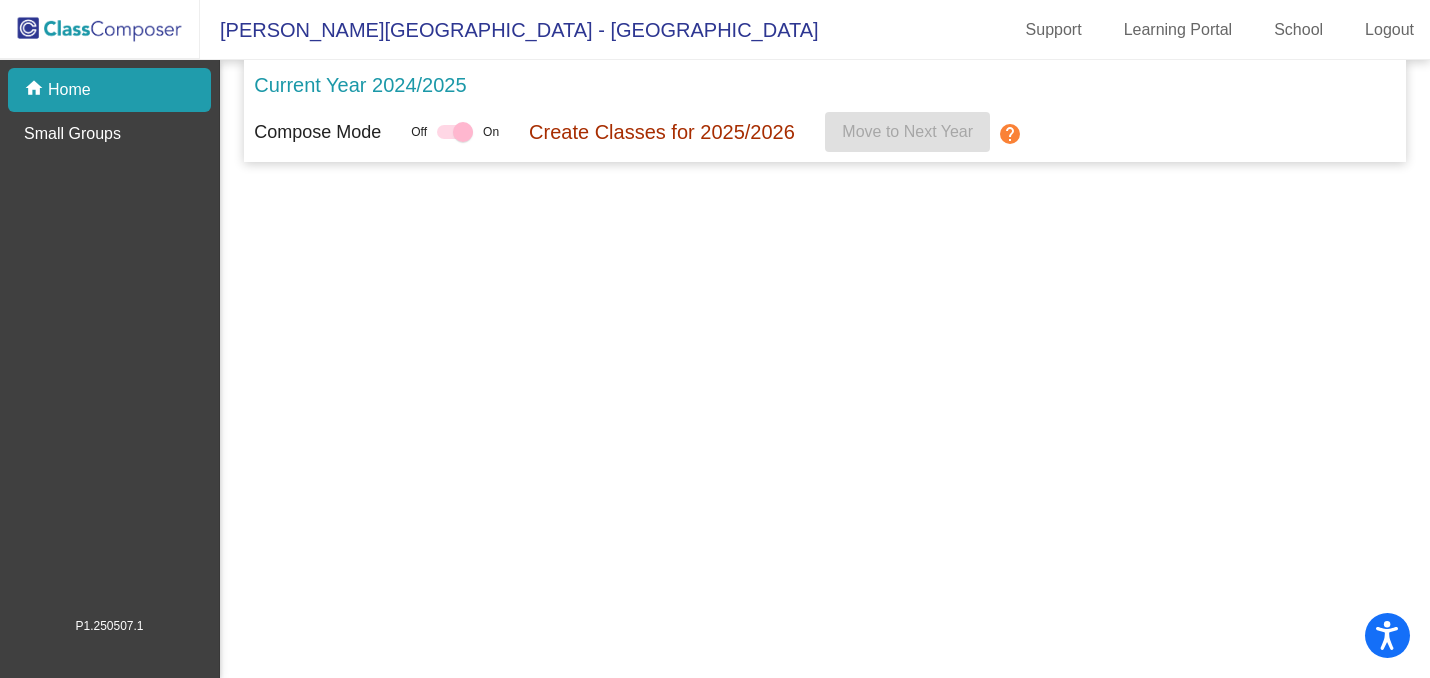 scroll, scrollTop: 0, scrollLeft: 0, axis: both 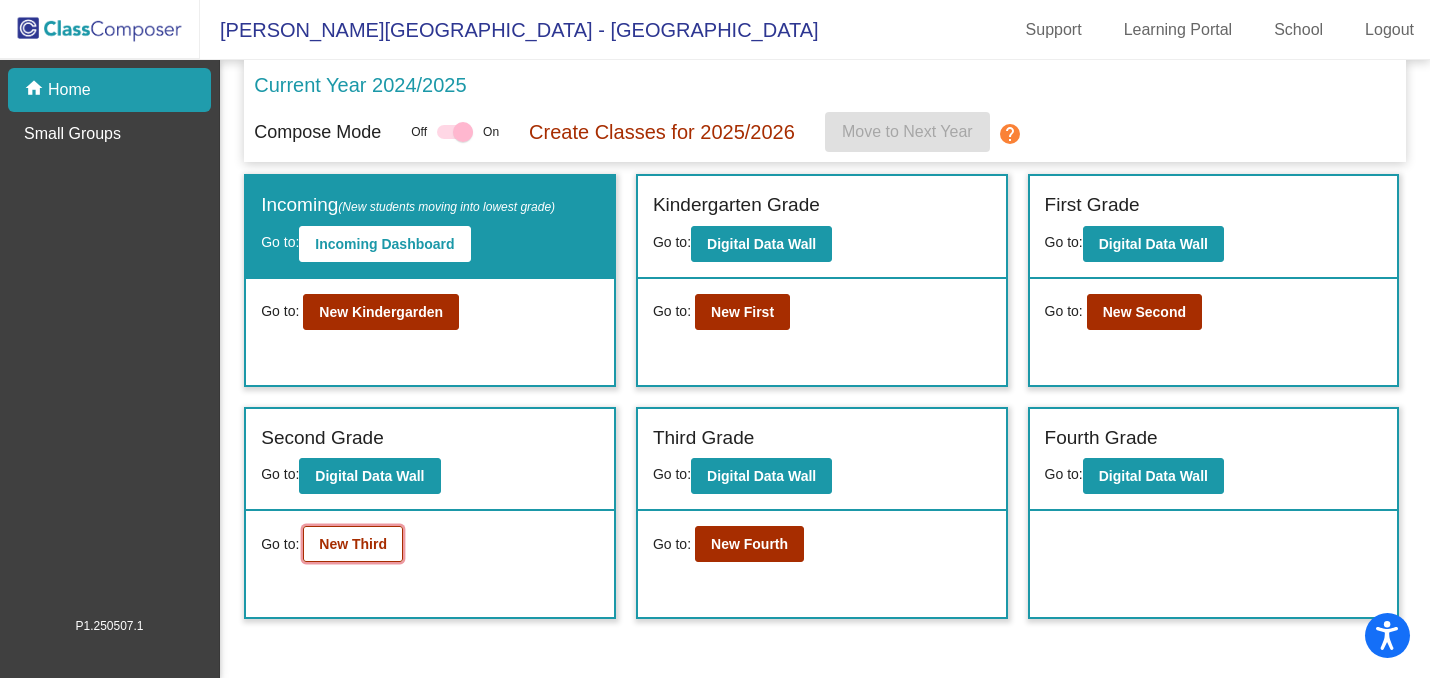 click on "New Third" 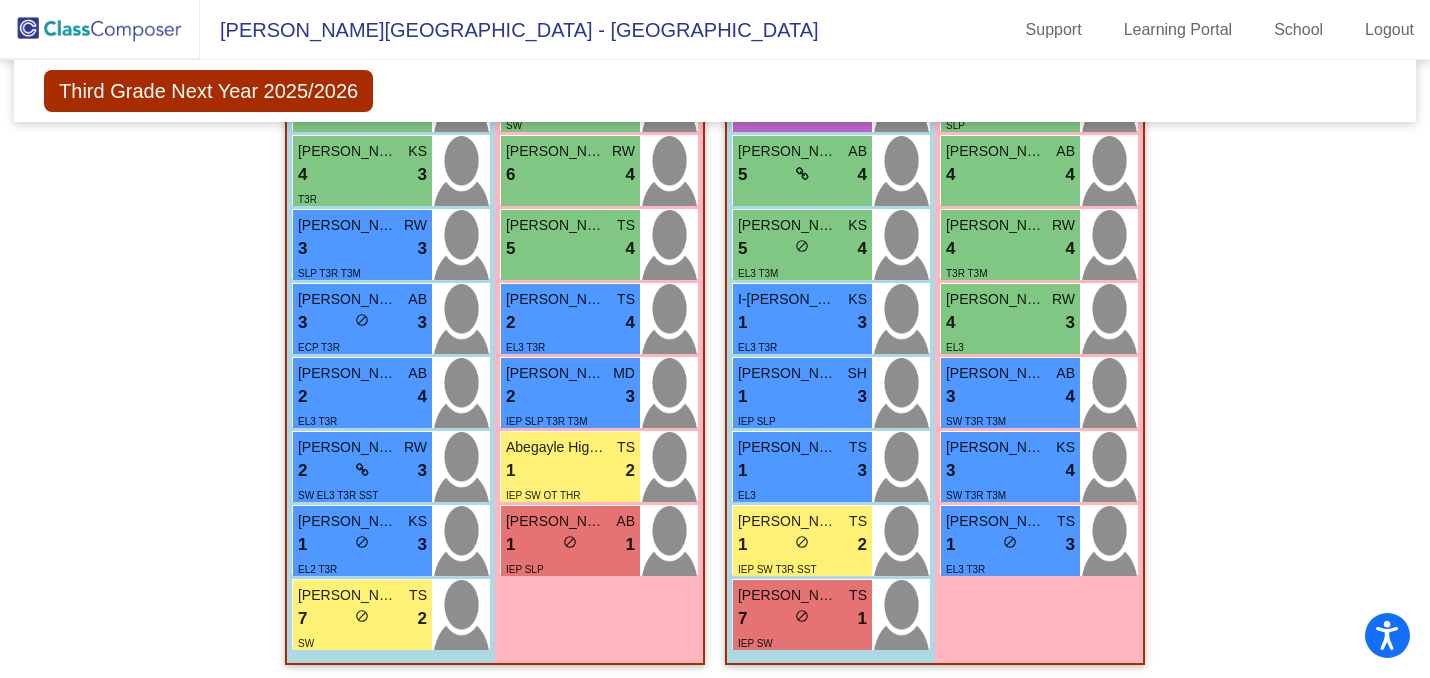 scroll, scrollTop: 1982, scrollLeft: 0, axis: vertical 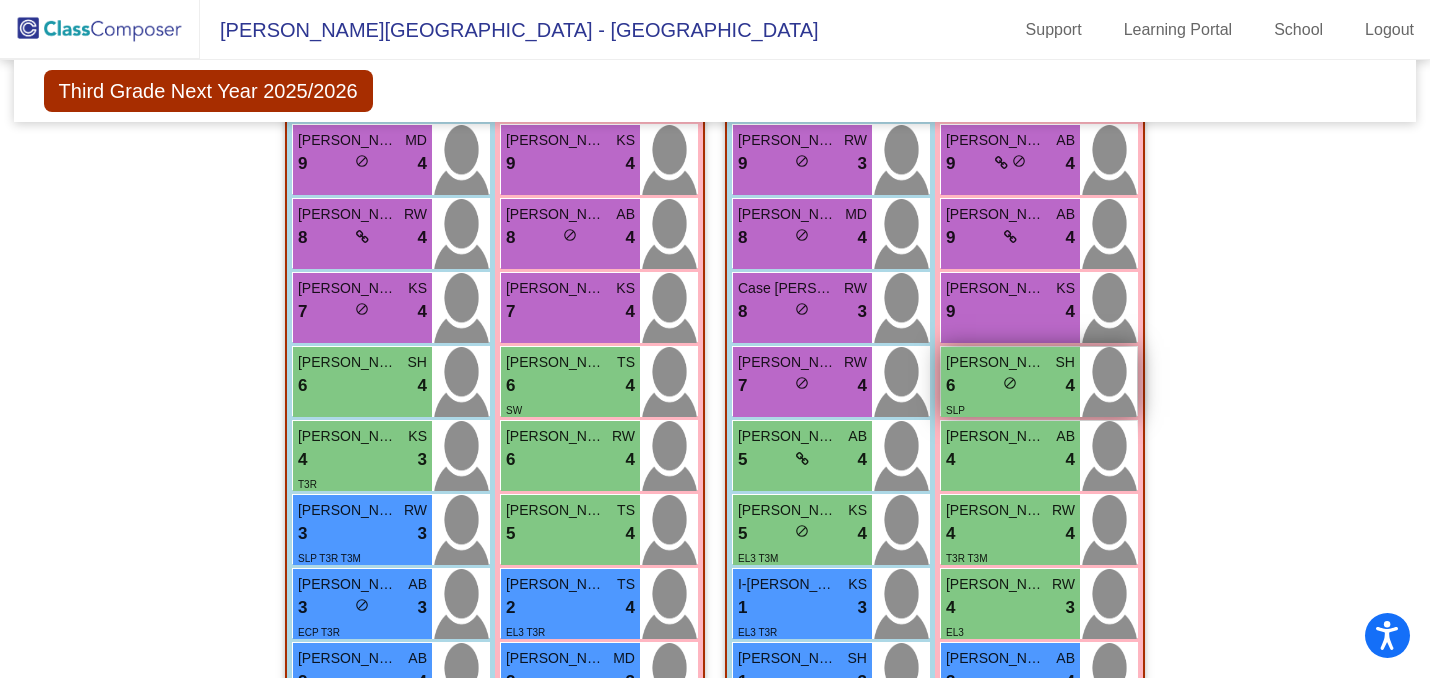 click on "do_not_disturb_alt" at bounding box center [1010, 383] 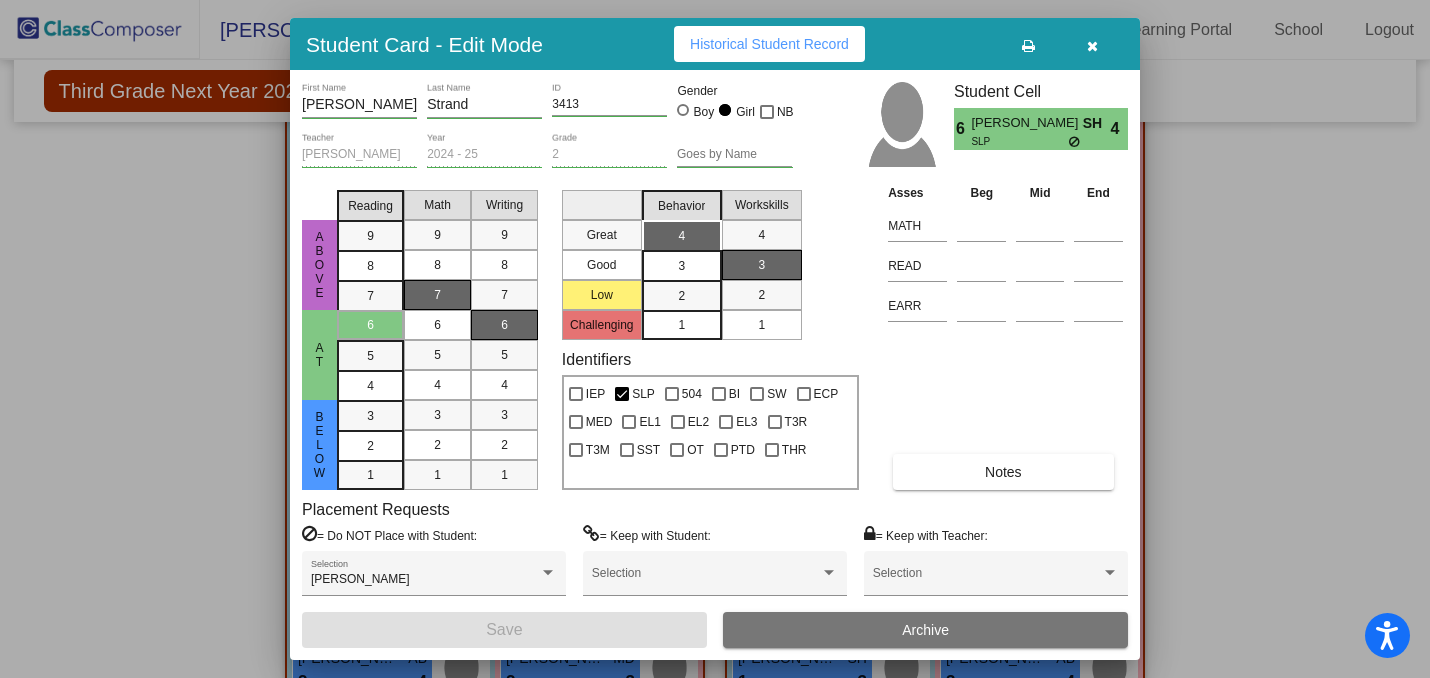click at bounding box center (715, 339) 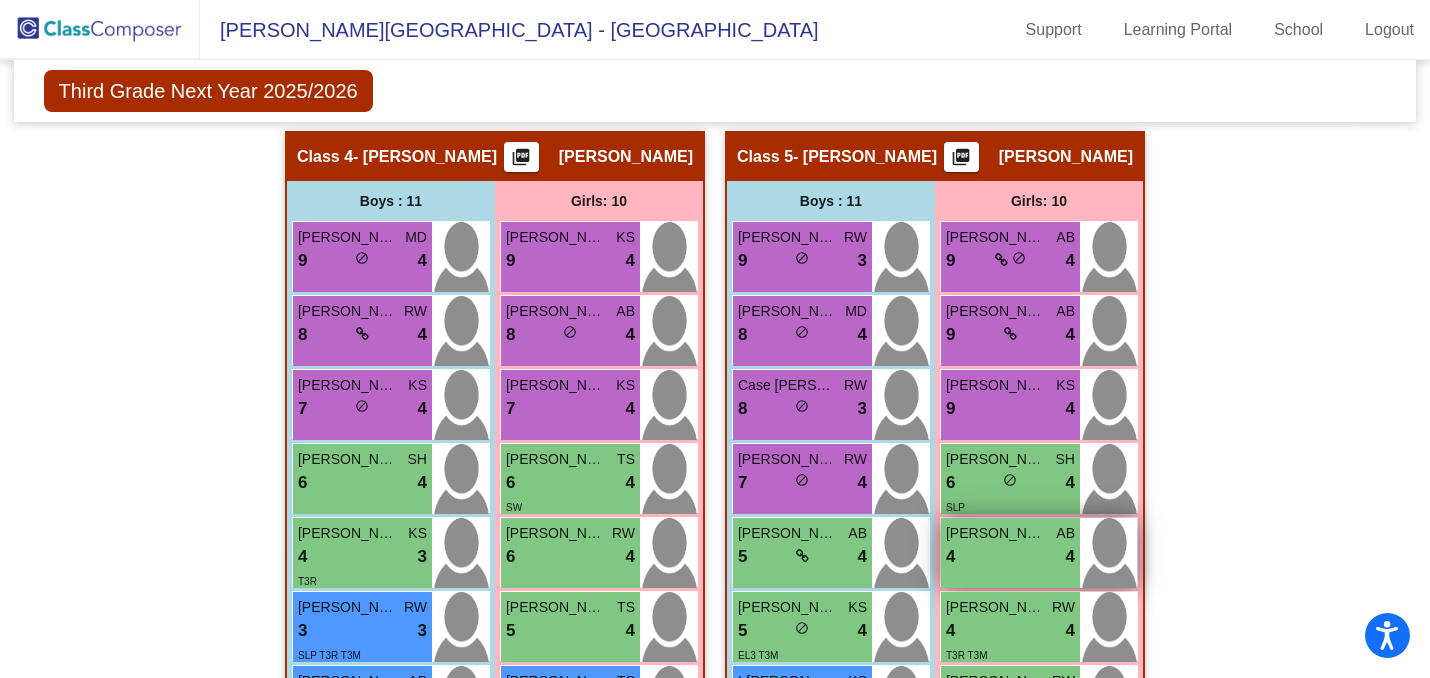 scroll, scrollTop: 1589, scrollLeft: 0, axis: vertical 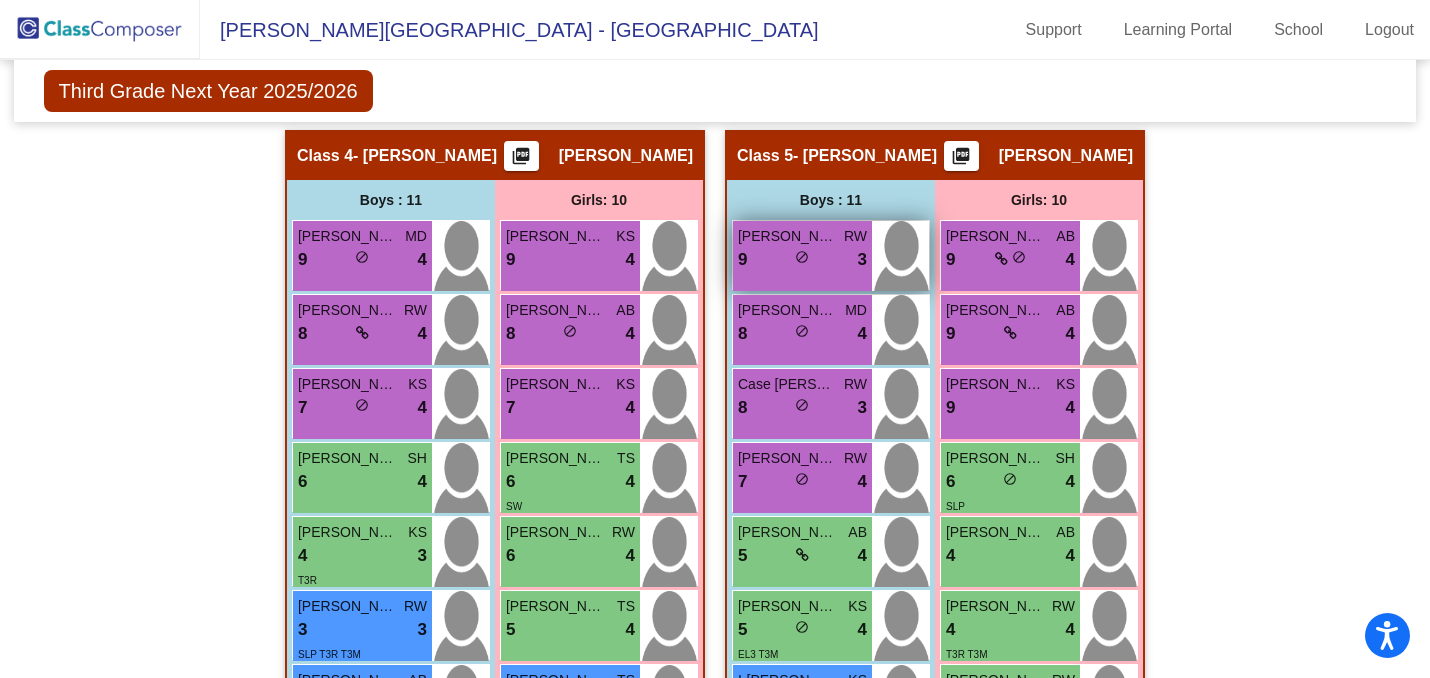 click on "9 lock do_not_disturb_alt 3" at bounding box center [802, 260] 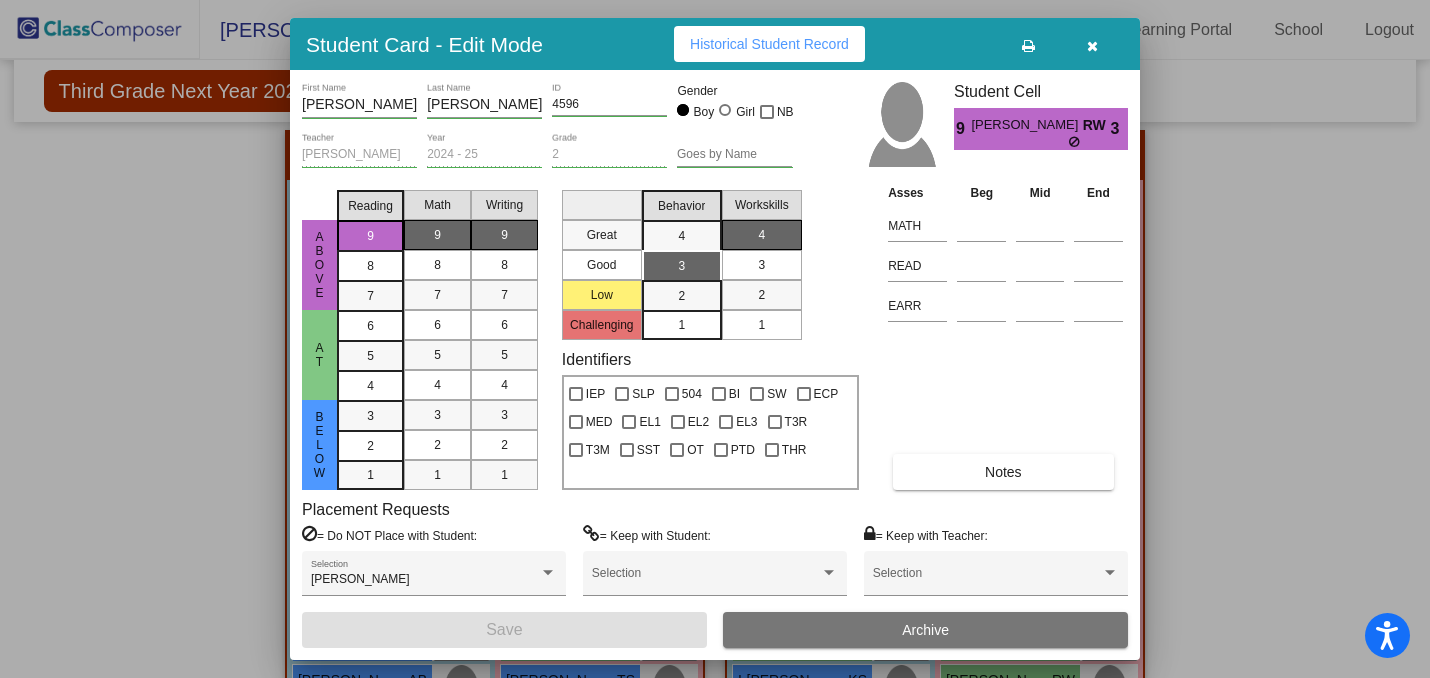click at bounding box center (715, 339) 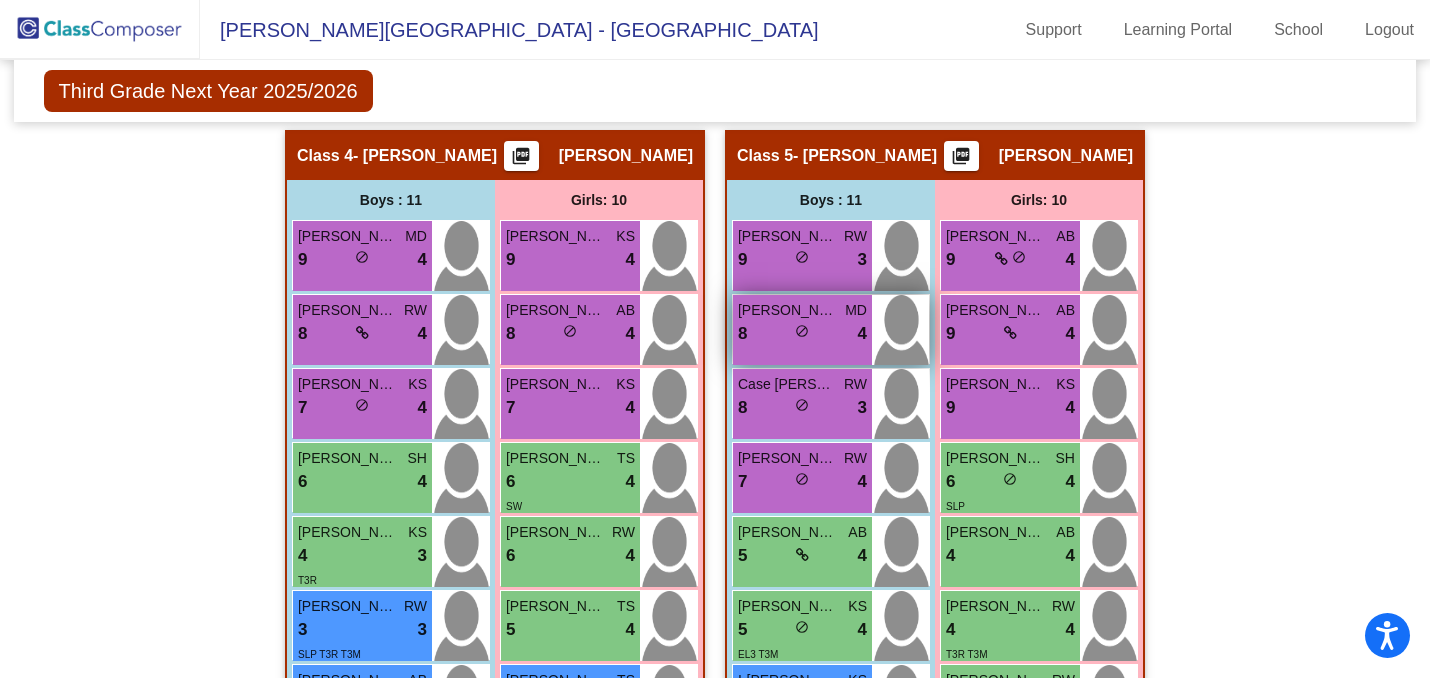 click on "8 lock do_not_disturb_alt 4" at bounding box center (802, 334) 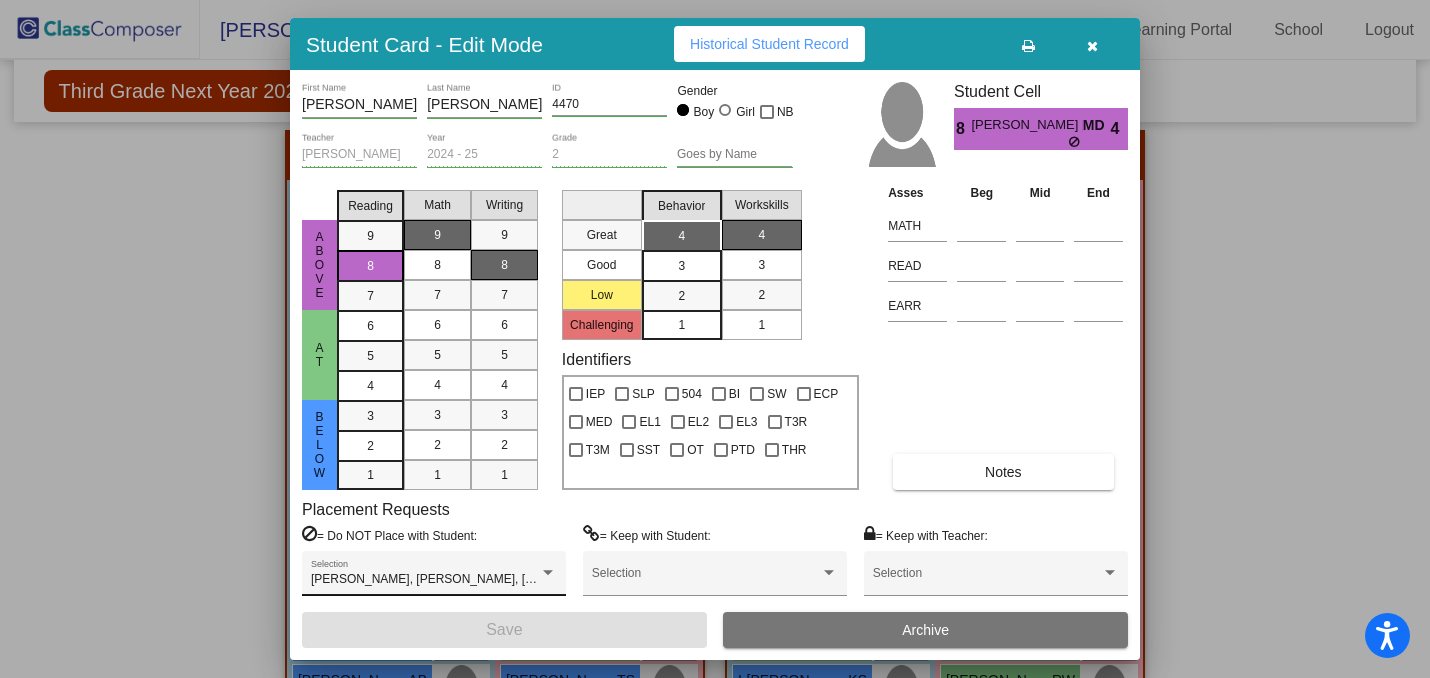 click on "Edwin Tostenson, Eleanor Holien, Roman Dahl, Taya Jaspersen Selection" at bounding box center (434, 578) 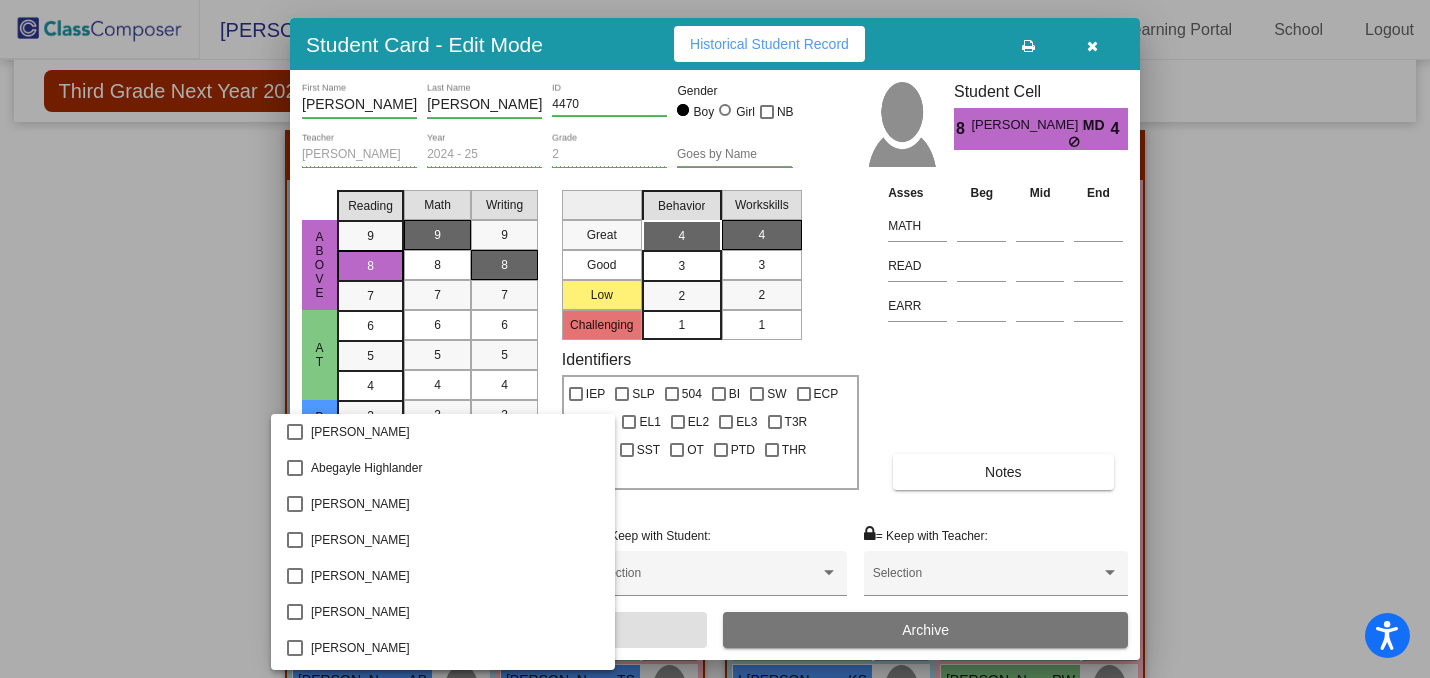 scroll, scrollTop: 1400, scrollLeft: 0, axis: vertical 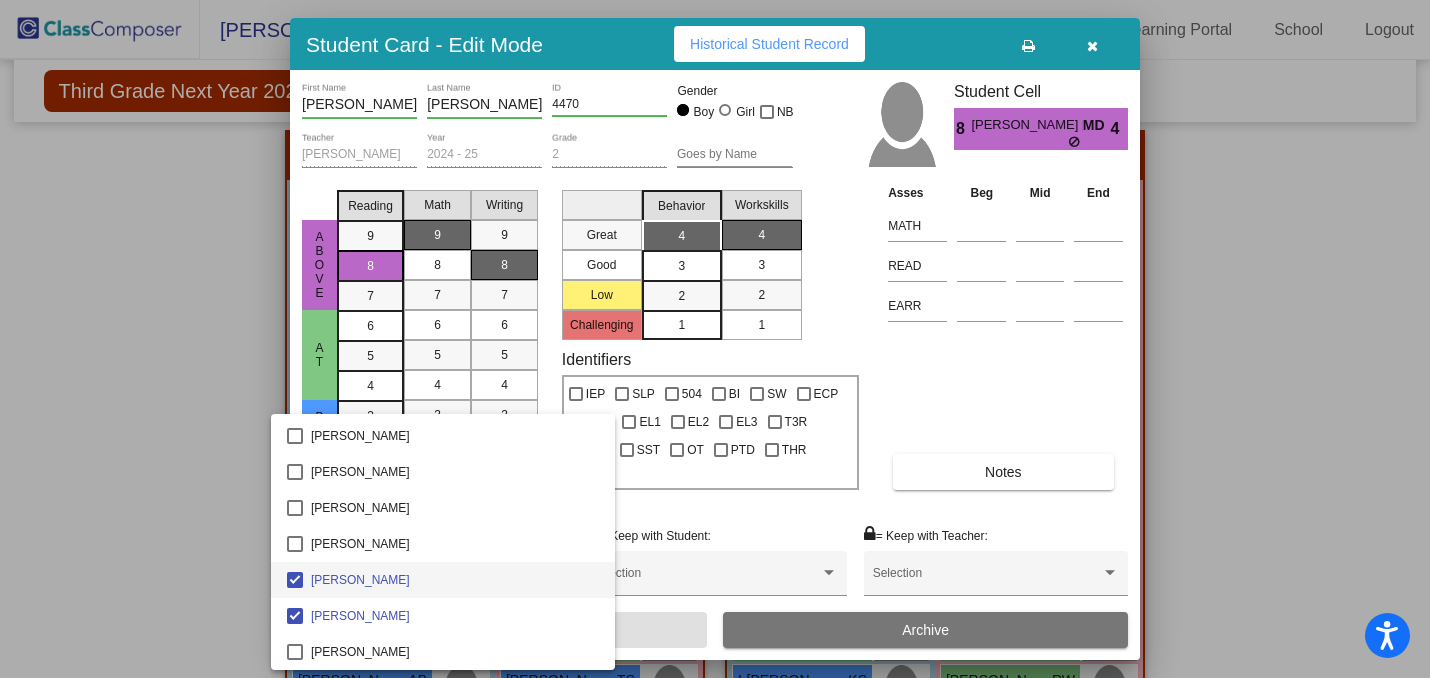 click at bounding box center [715, 339] 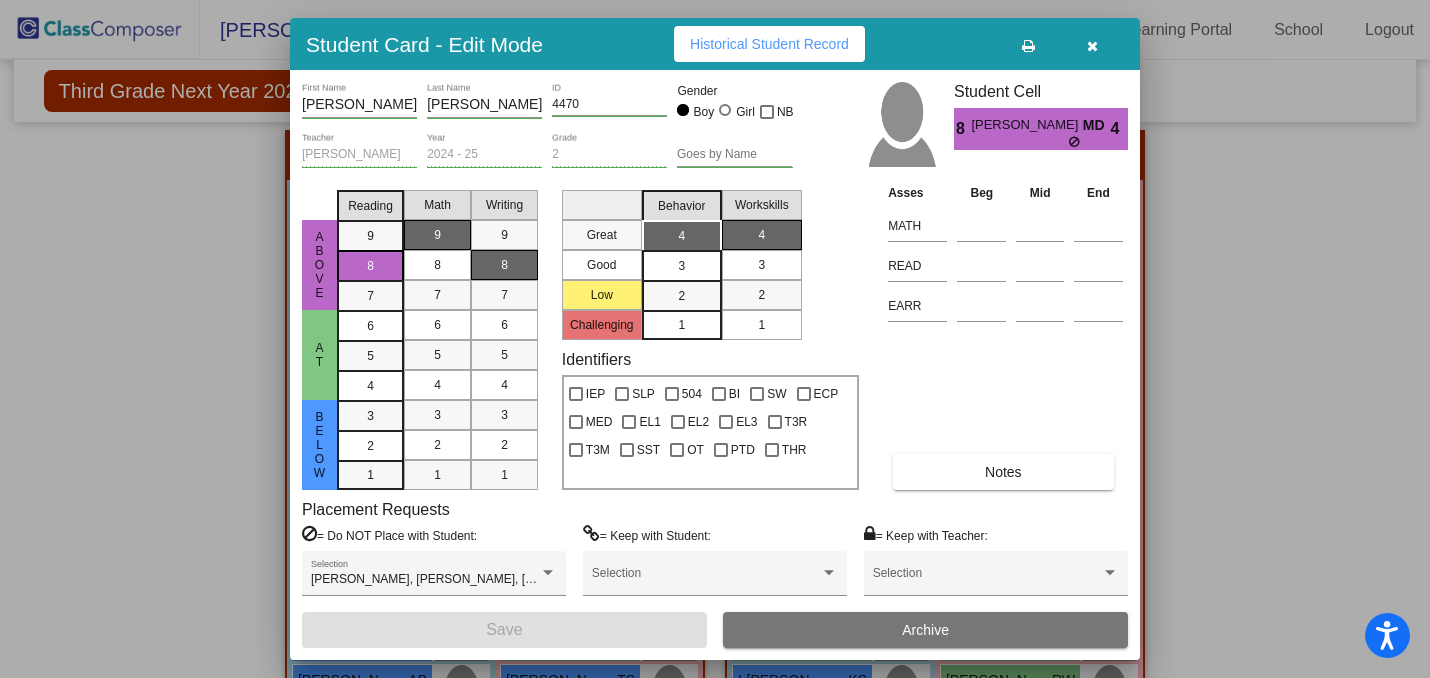 click at bounding box center (715, 339) 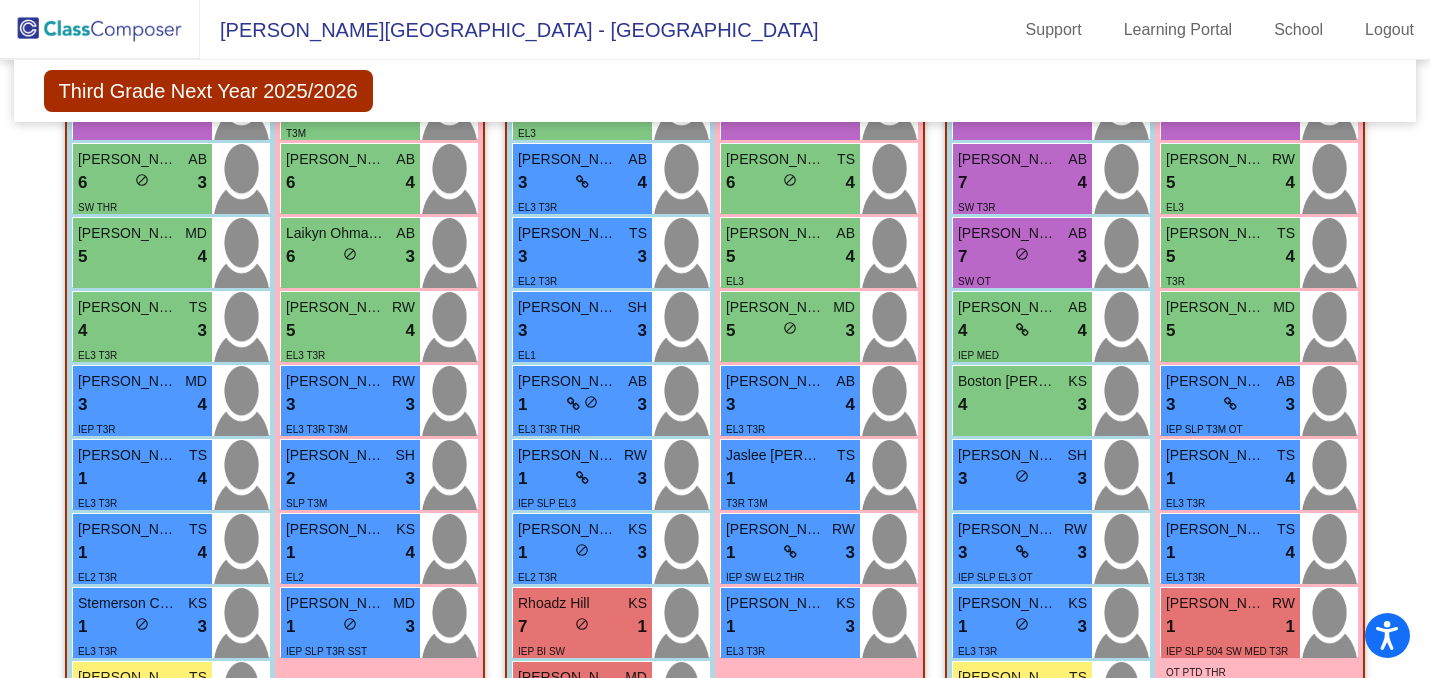 scroll, scrollTop: 709, scrollLeft: 0, axis: vertical 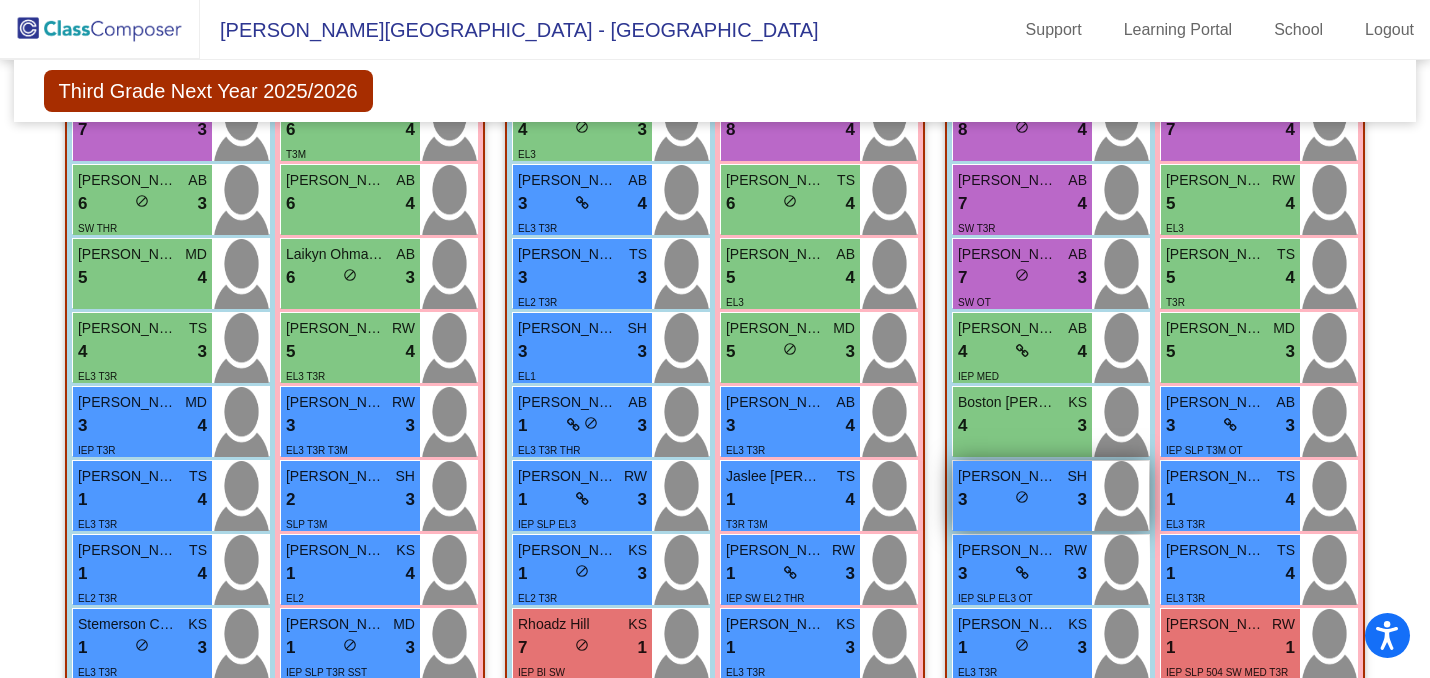 click on "3 lock do_not_disturb_alt 3" at bounding box center (1022, 500) 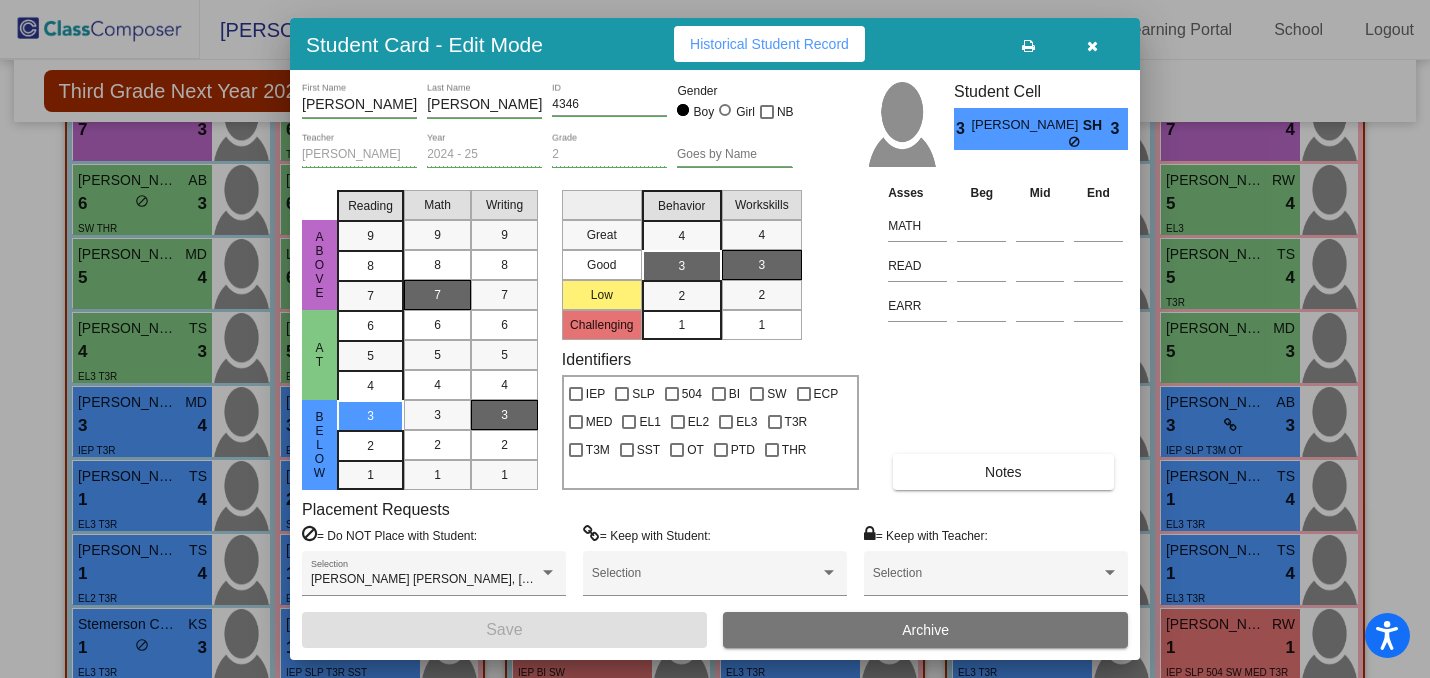 click at bounding box center (1092, 46) 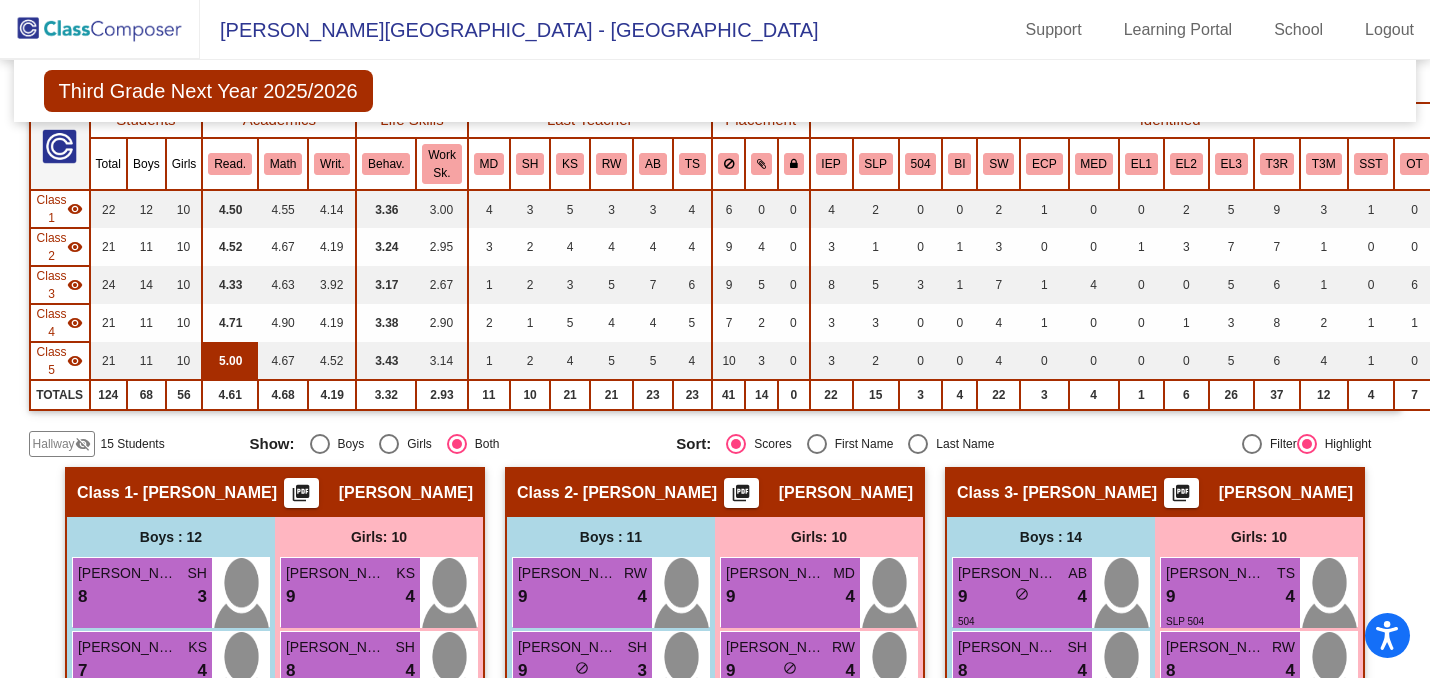 scroll, scrollTop: 0, scrollLeft: 0, axis: both 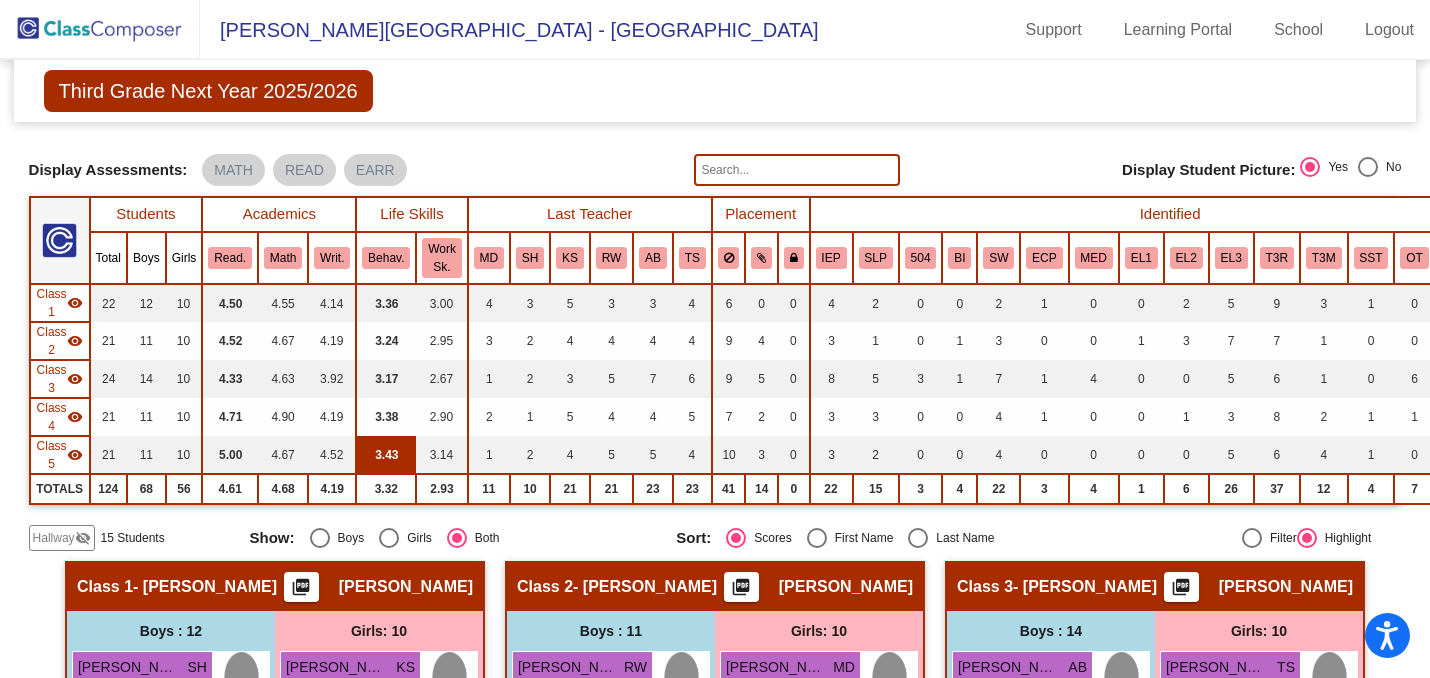 click on "3.43" 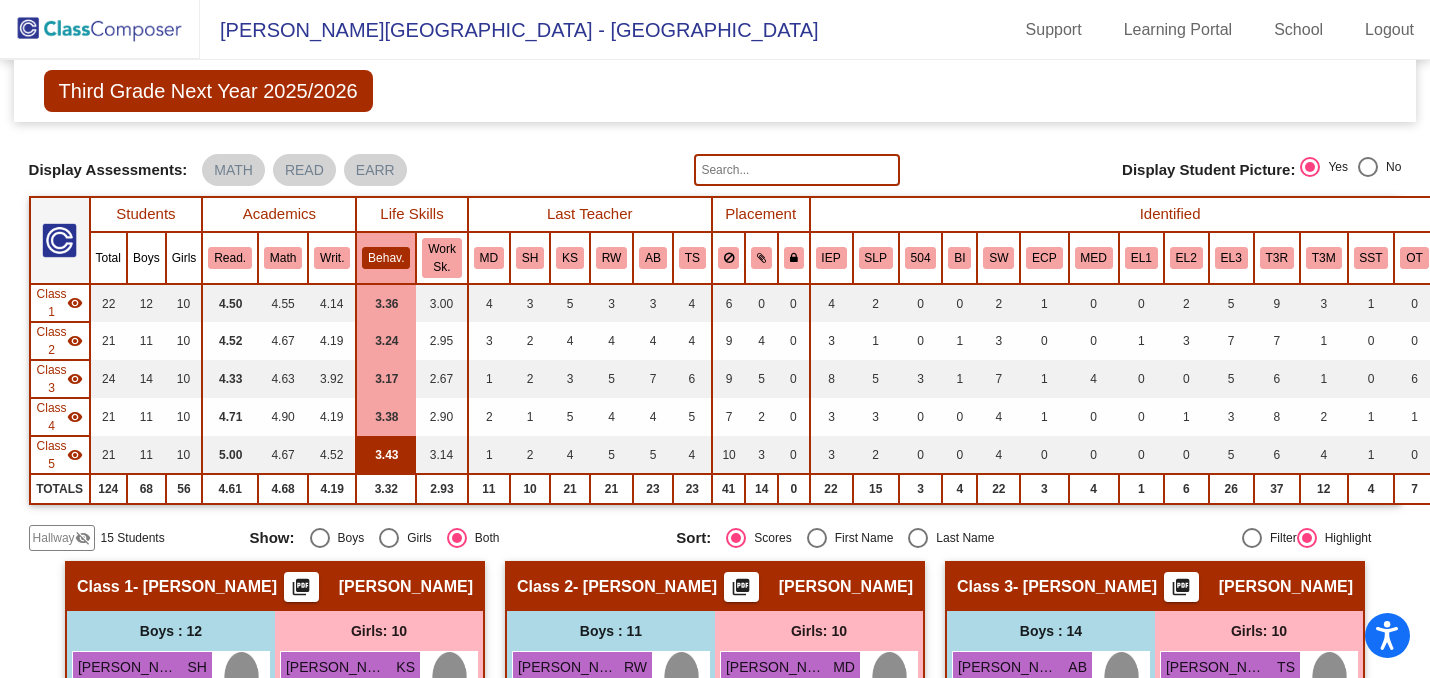 click on "3.43" 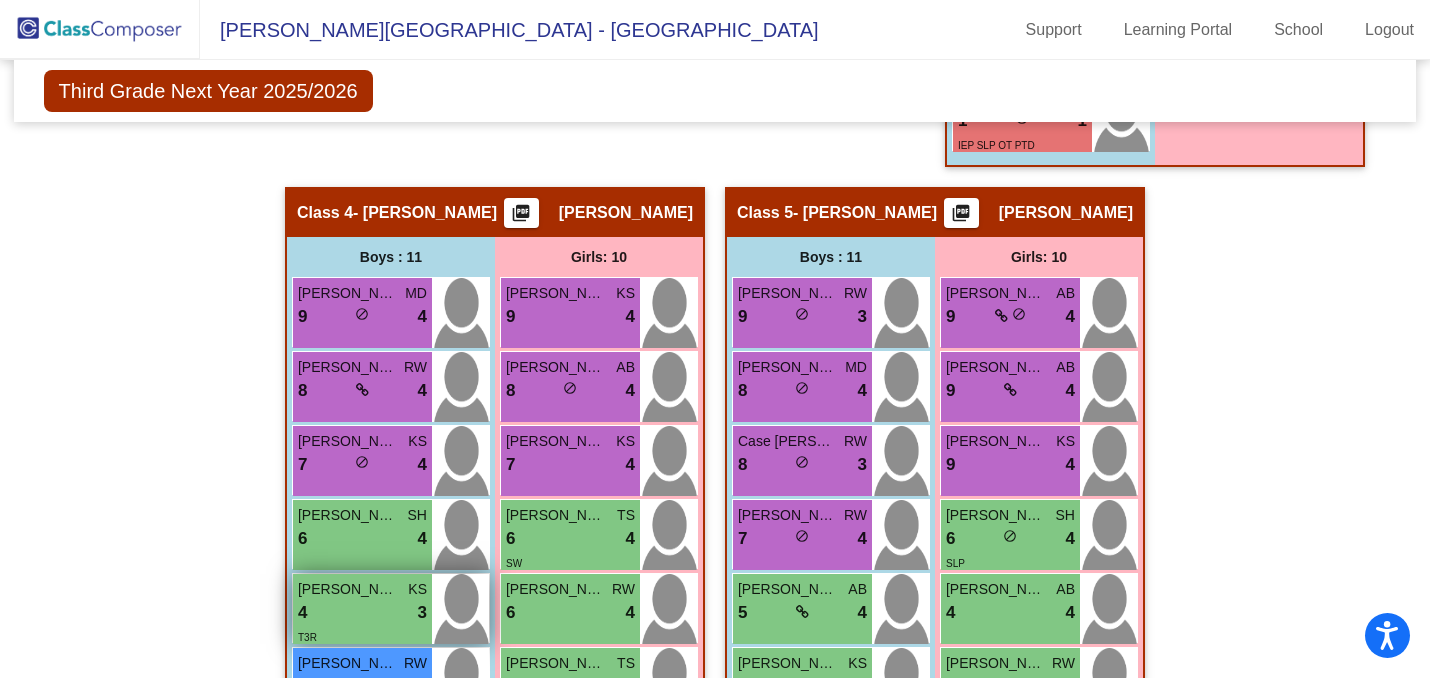 scroll, scrollTop: 1986, scrollLeft: 0, axis: vertical 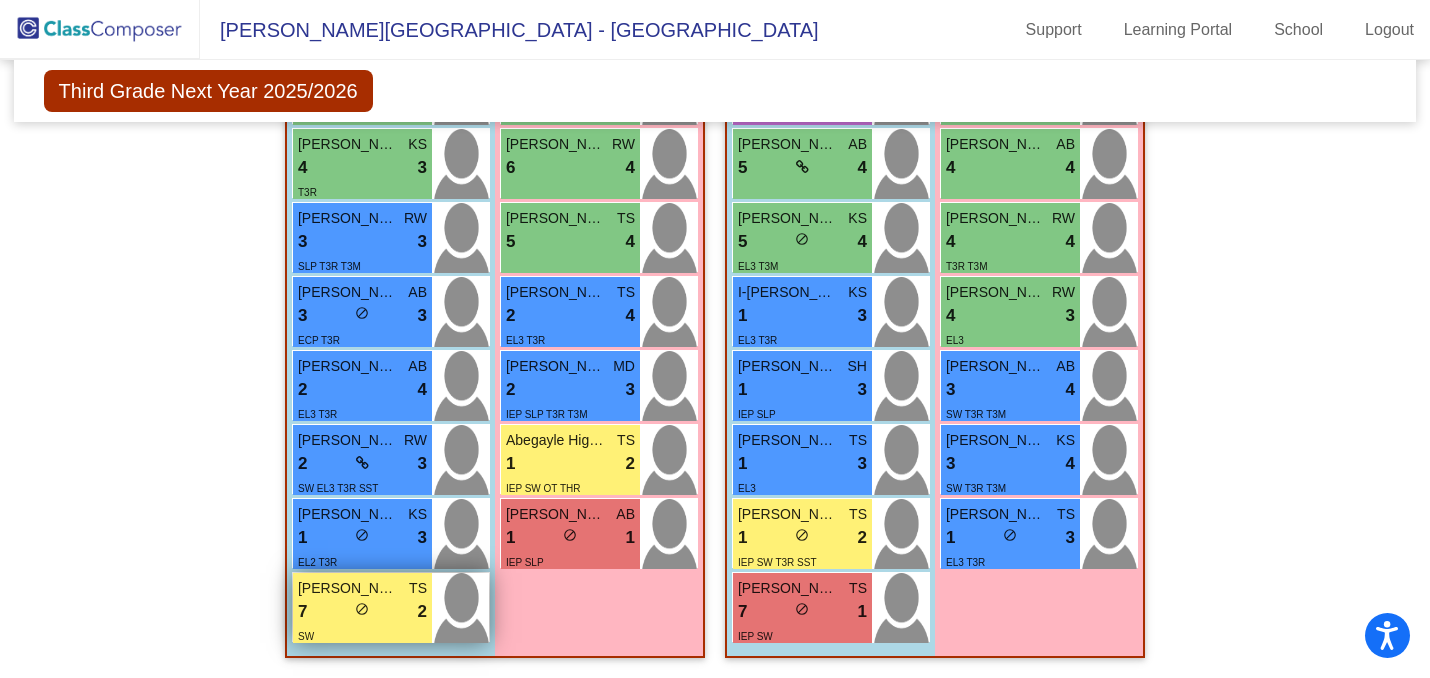 click on "7 lock do_not_disturb_alt 2" at bounding box center (362, 612) 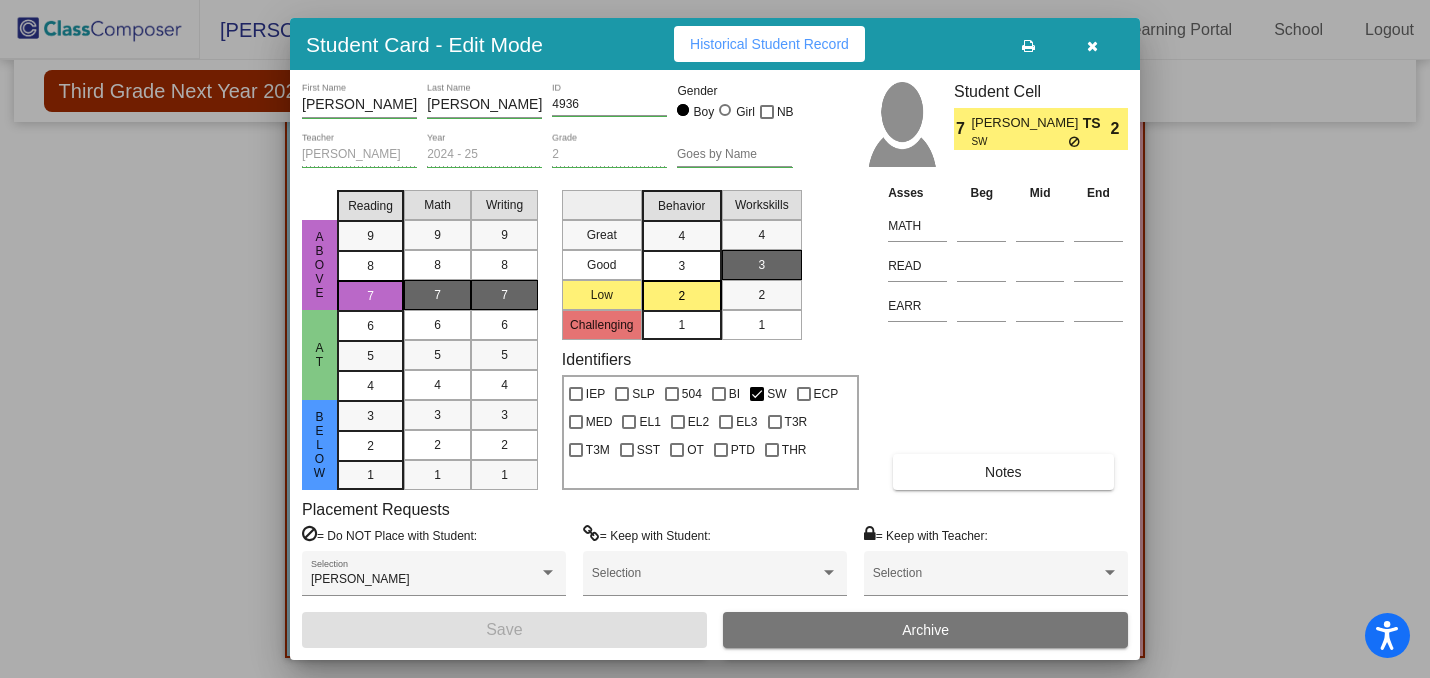 click at bounding box center [715, 339] 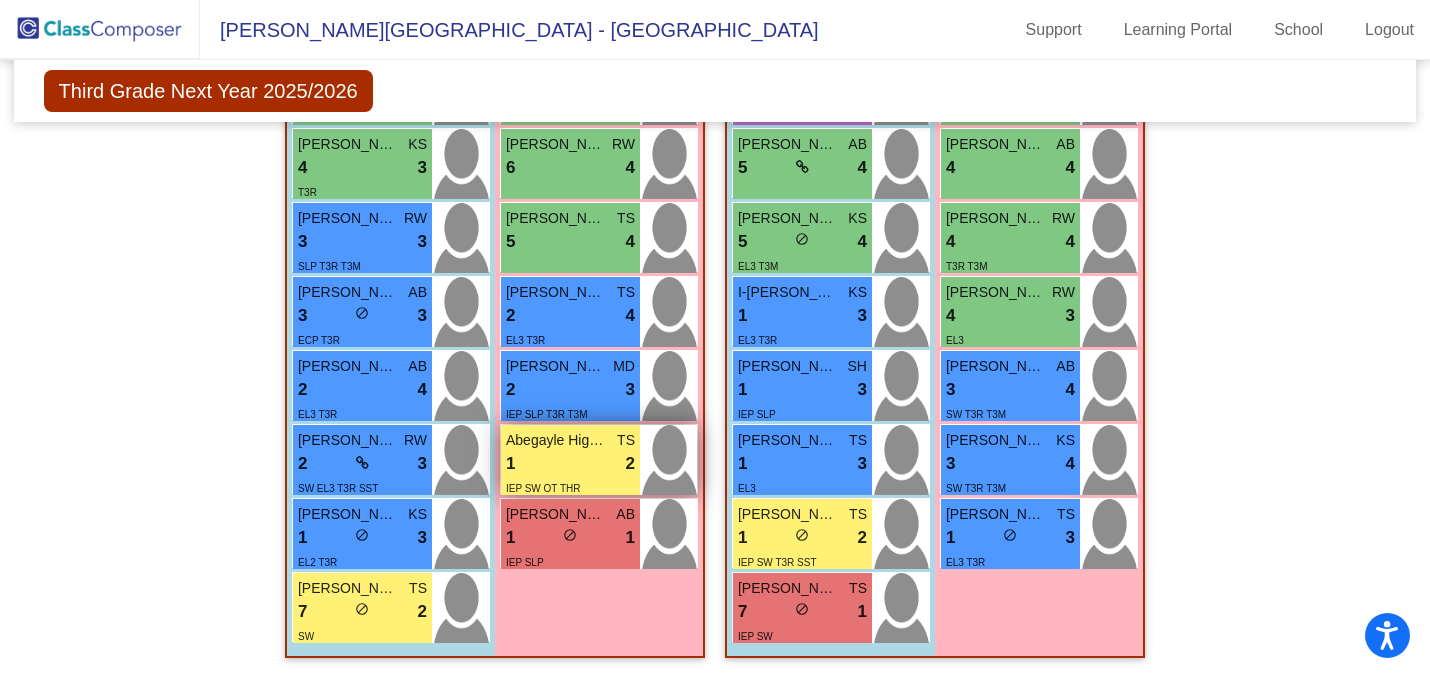 click on "1 lock do_not_disturb_alt 2" at bounding box center (570, 464) 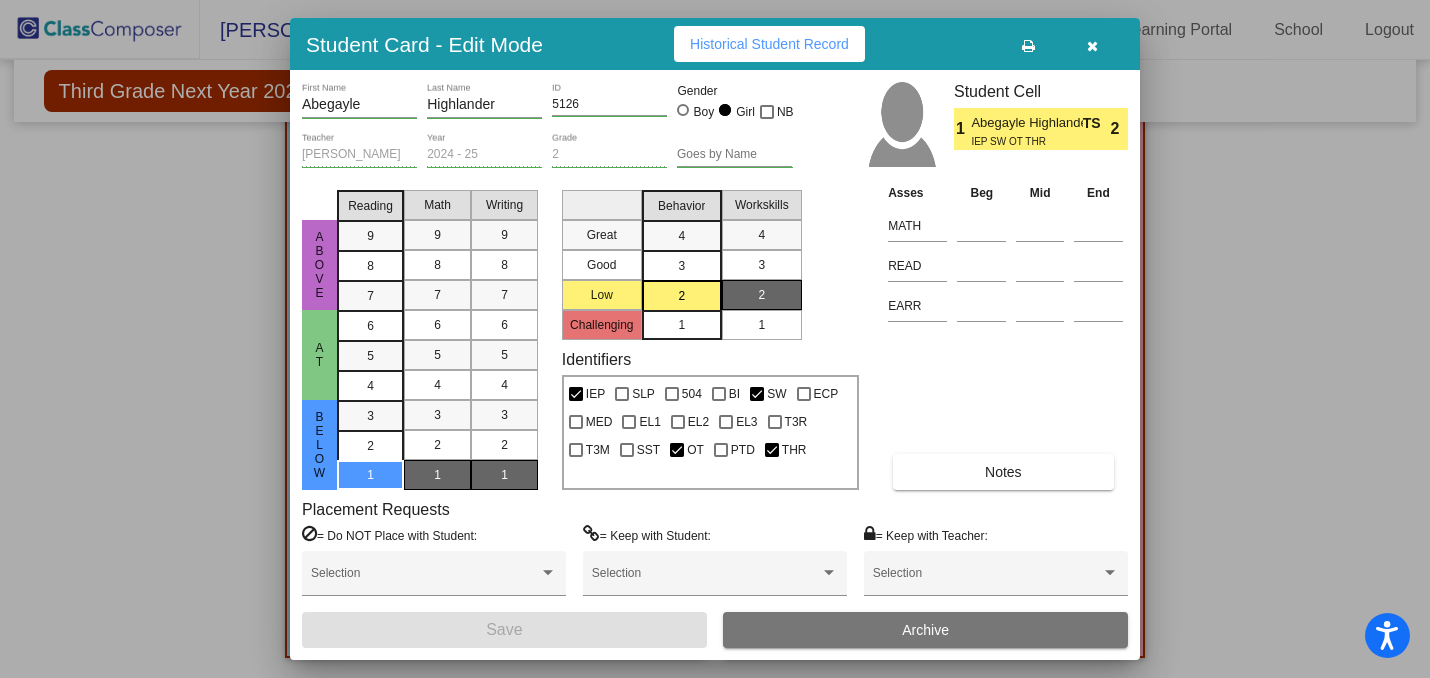 click at bounding box center (715, 339) 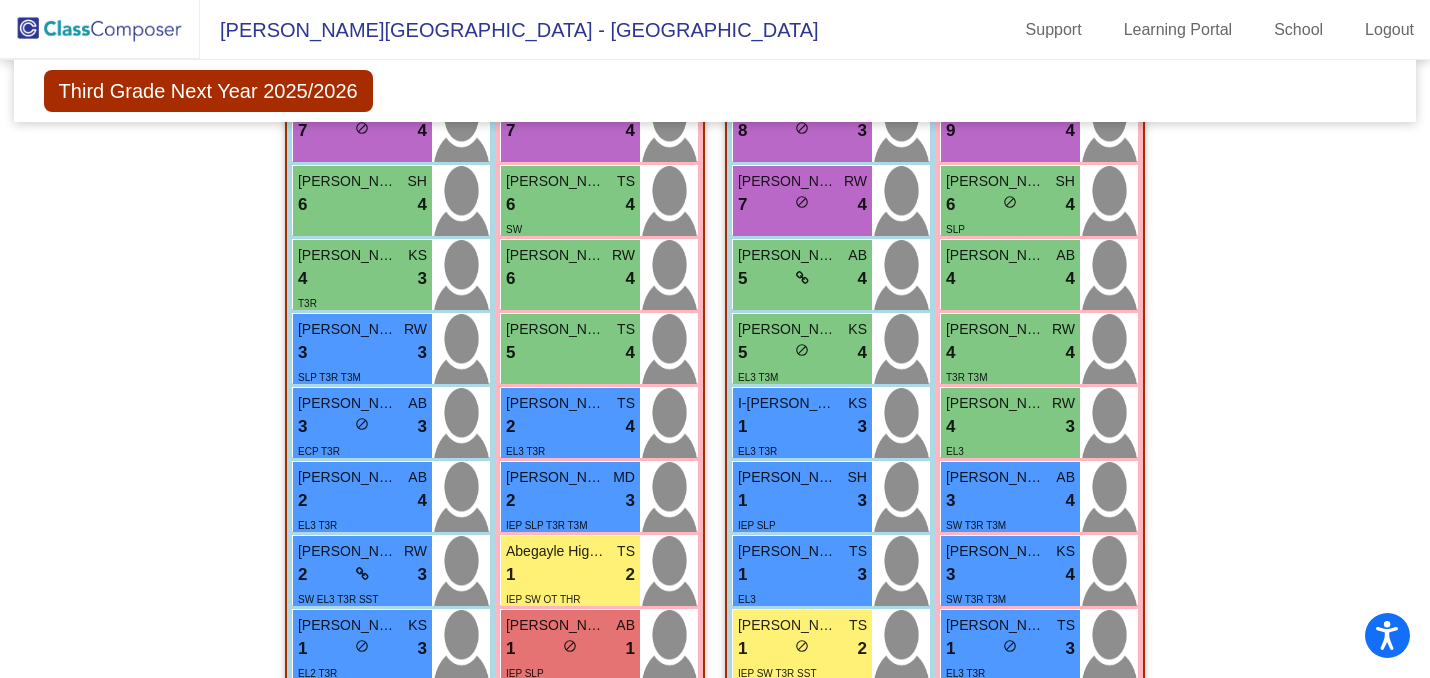 scroll, scrollTop: 1865, scrollLeft: 0, axis: vertical 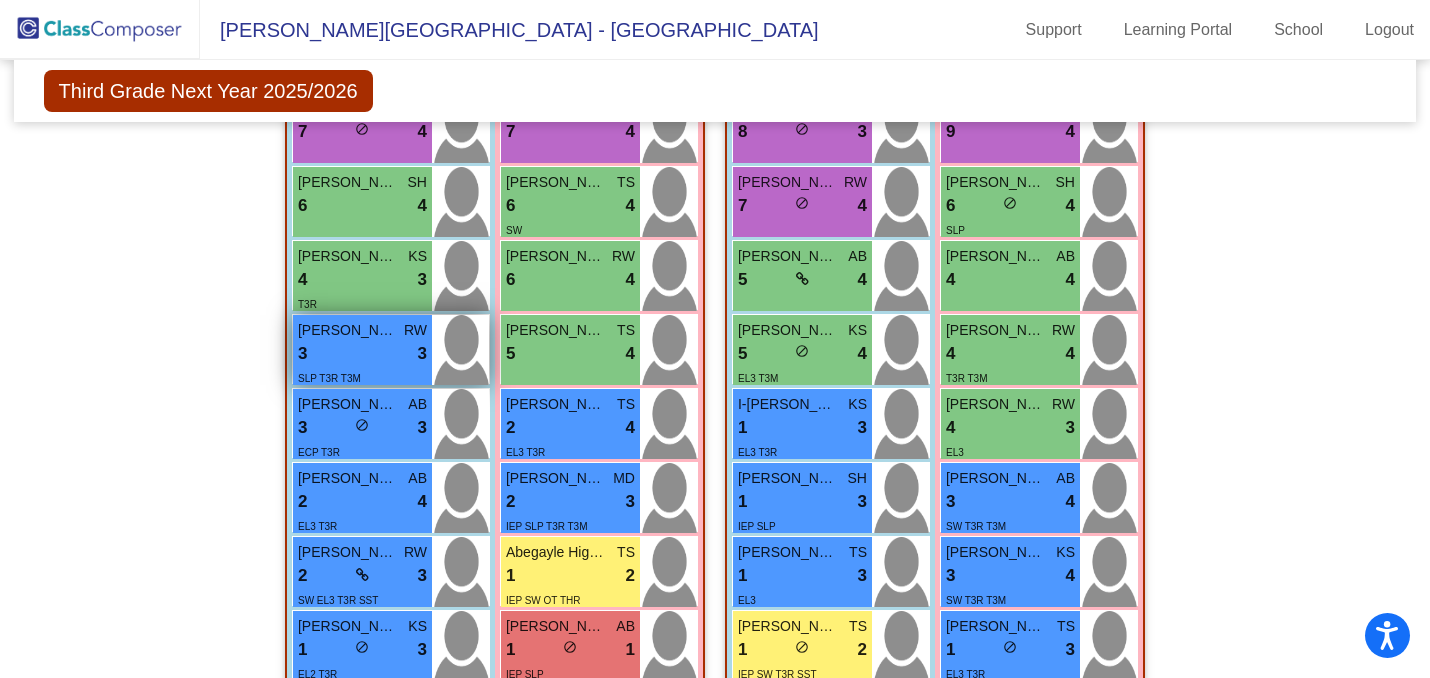 click on "3 lock do_not_disturb_alt 3" at bounding box center [362, 354] 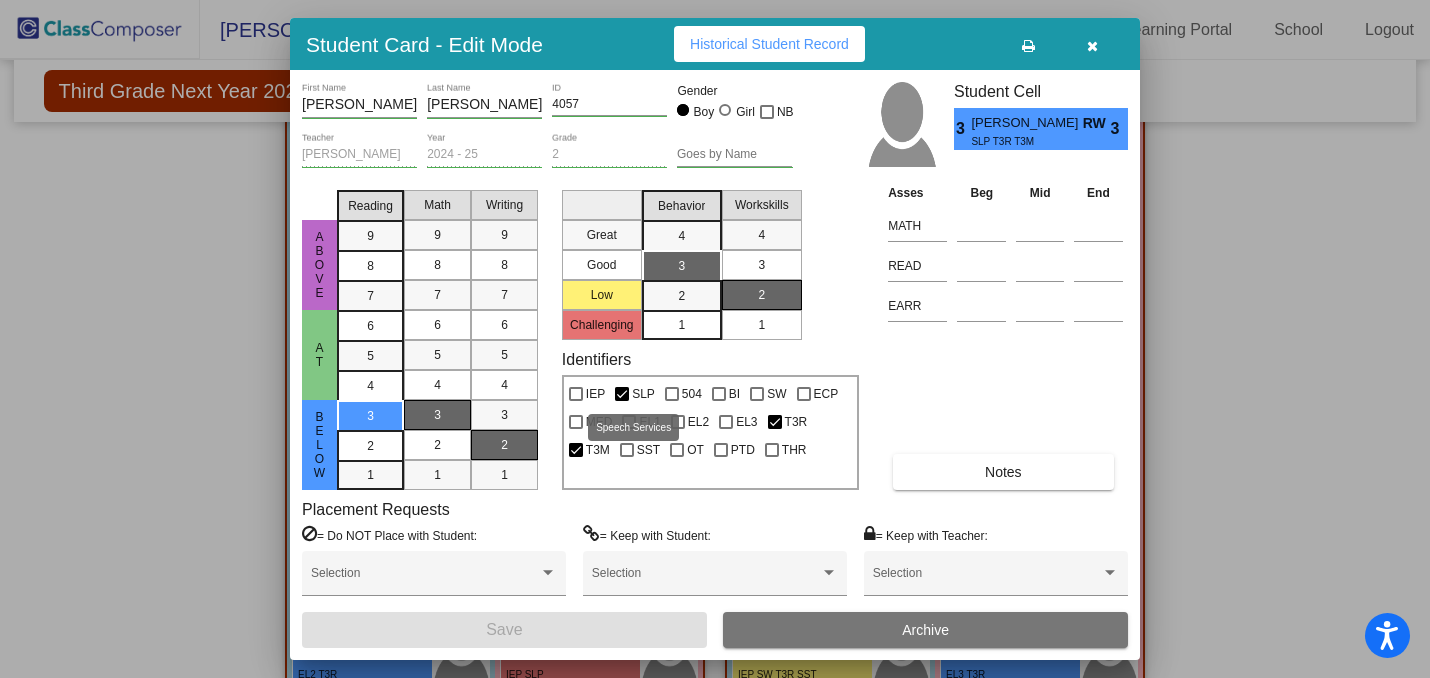 click at bounding box center (622, 394) 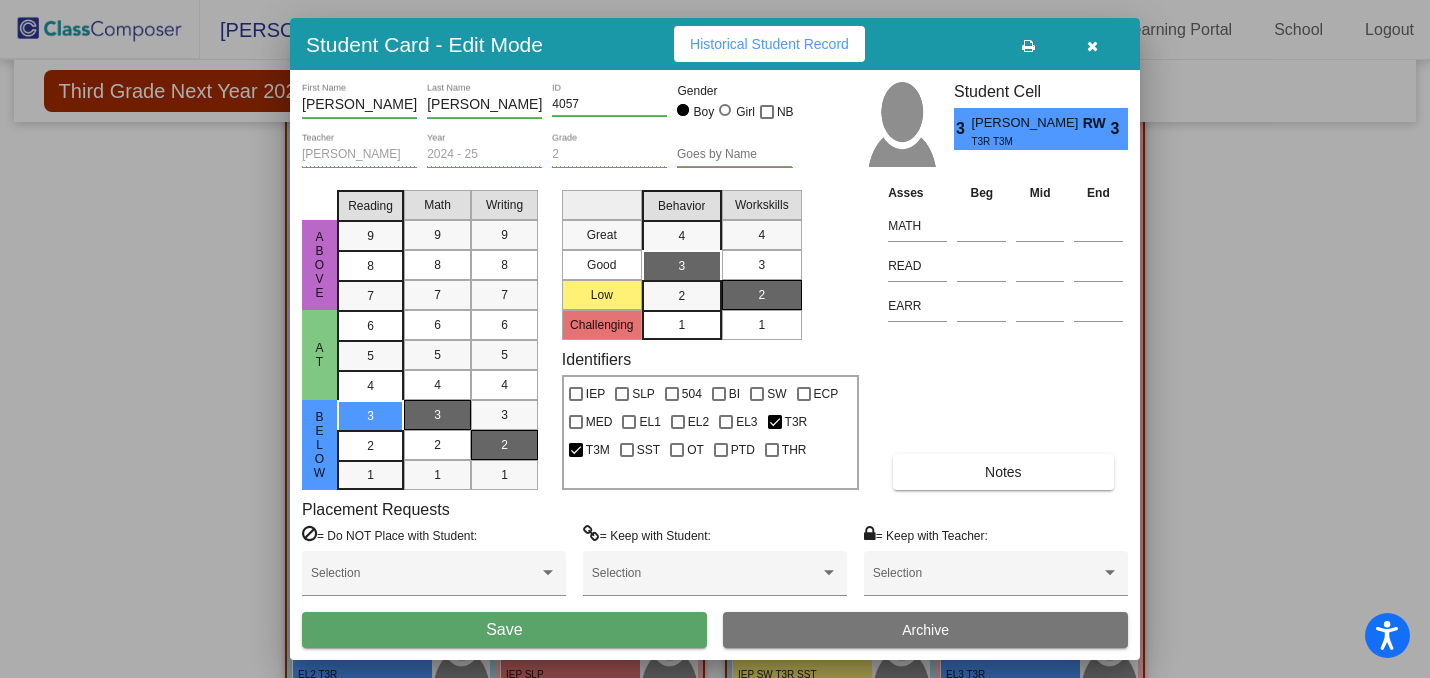 click on "Save" at bounding box center [504, 630] 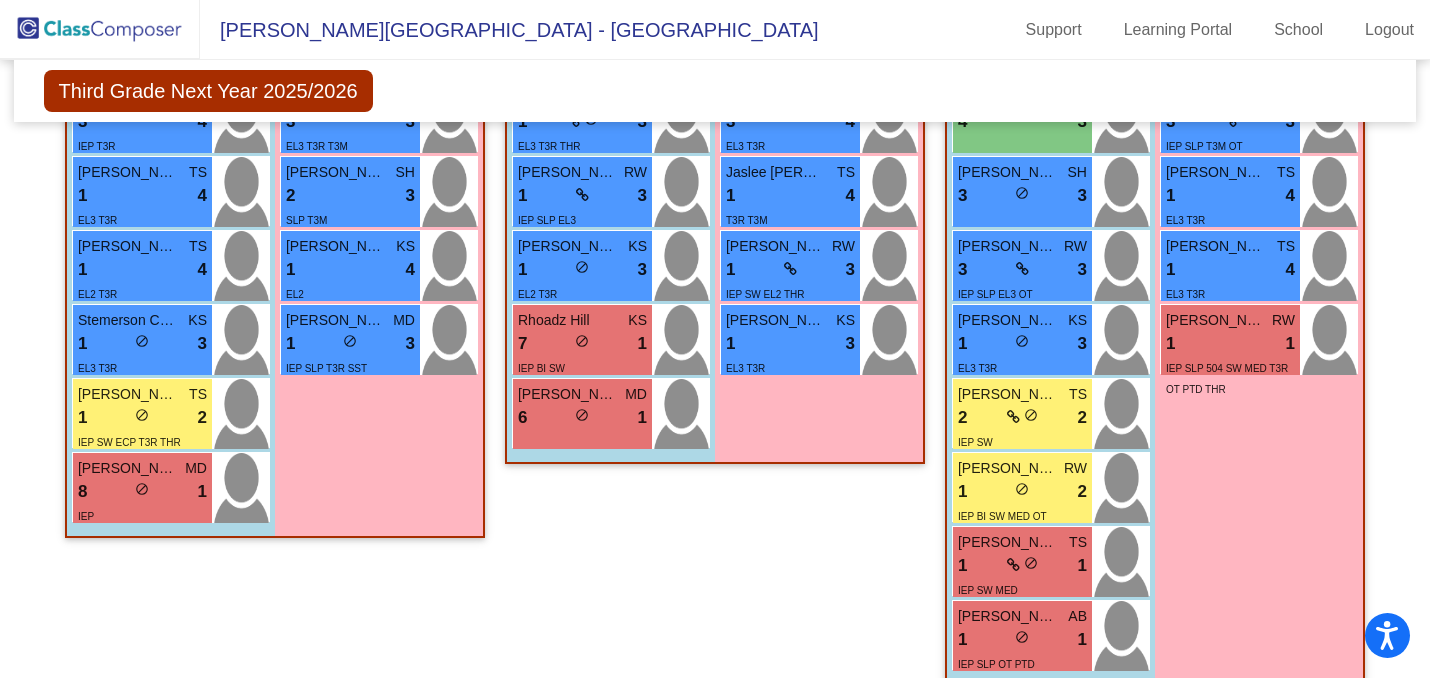 scroll, scrollTop: 1011, scrollLeft: 0, axis: vertical 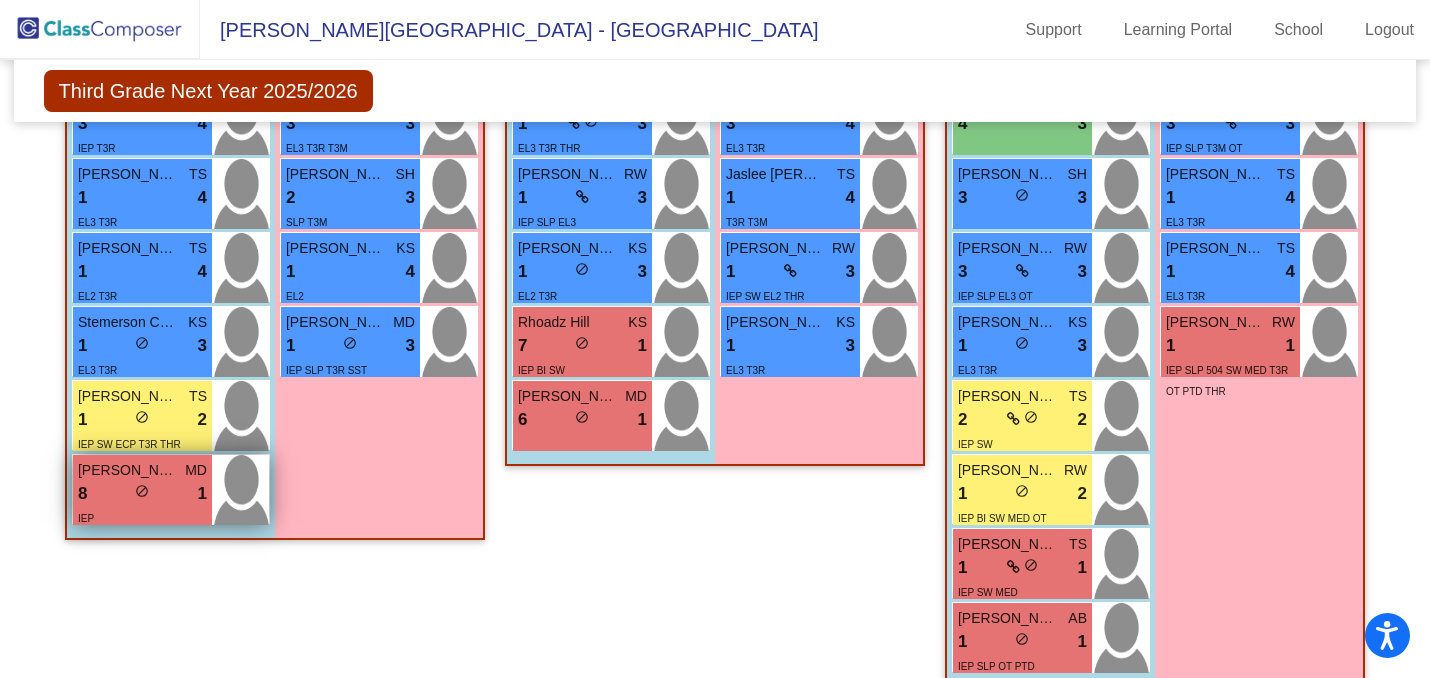 click on "IEP" at bounding box center (142, 517) 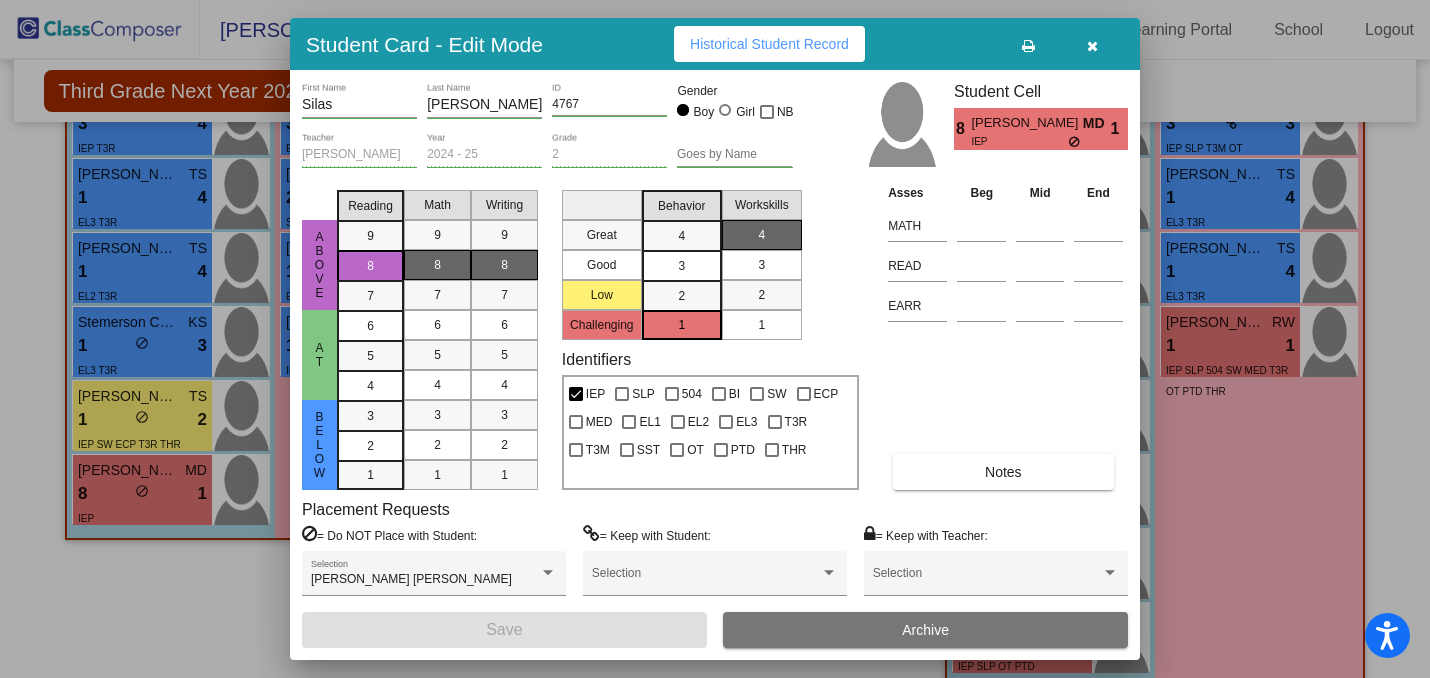 click at bounding box center (715, 339) 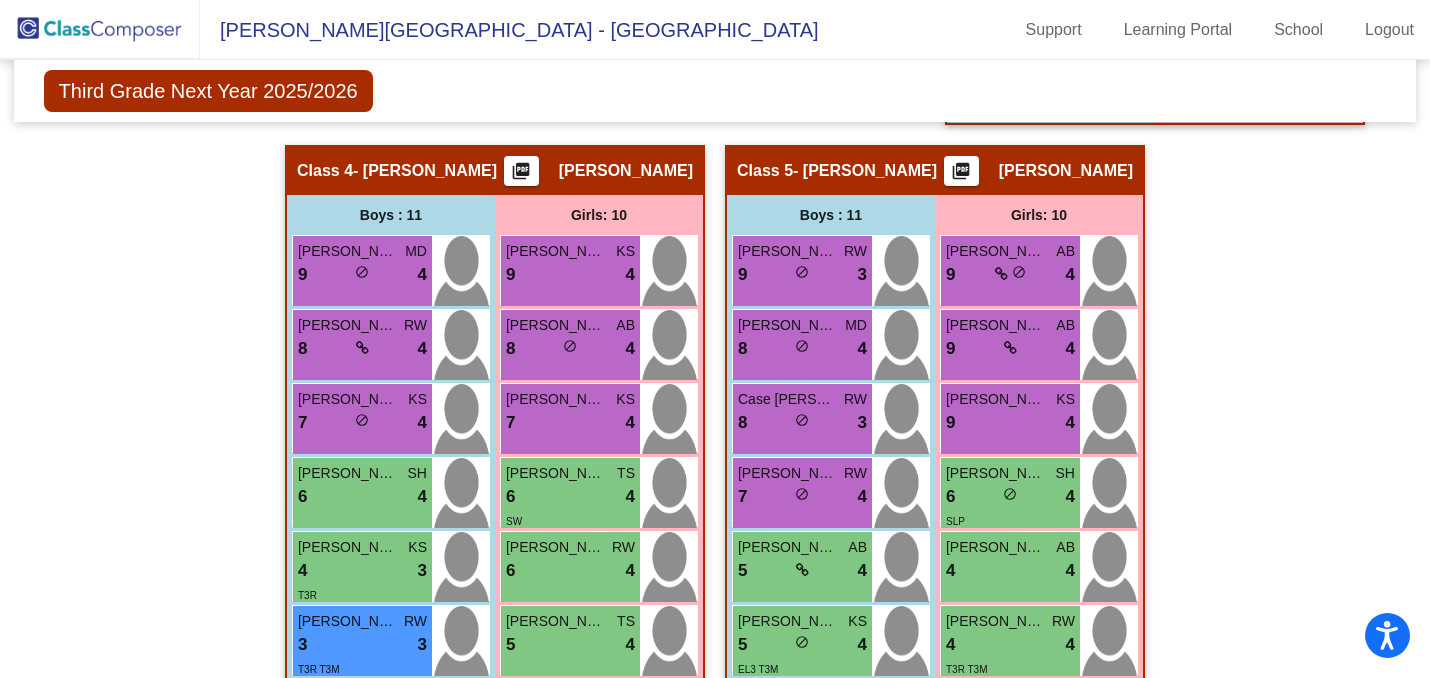 scroll, scrollTop: 1986, scrollLeft: 0, axis: vertical 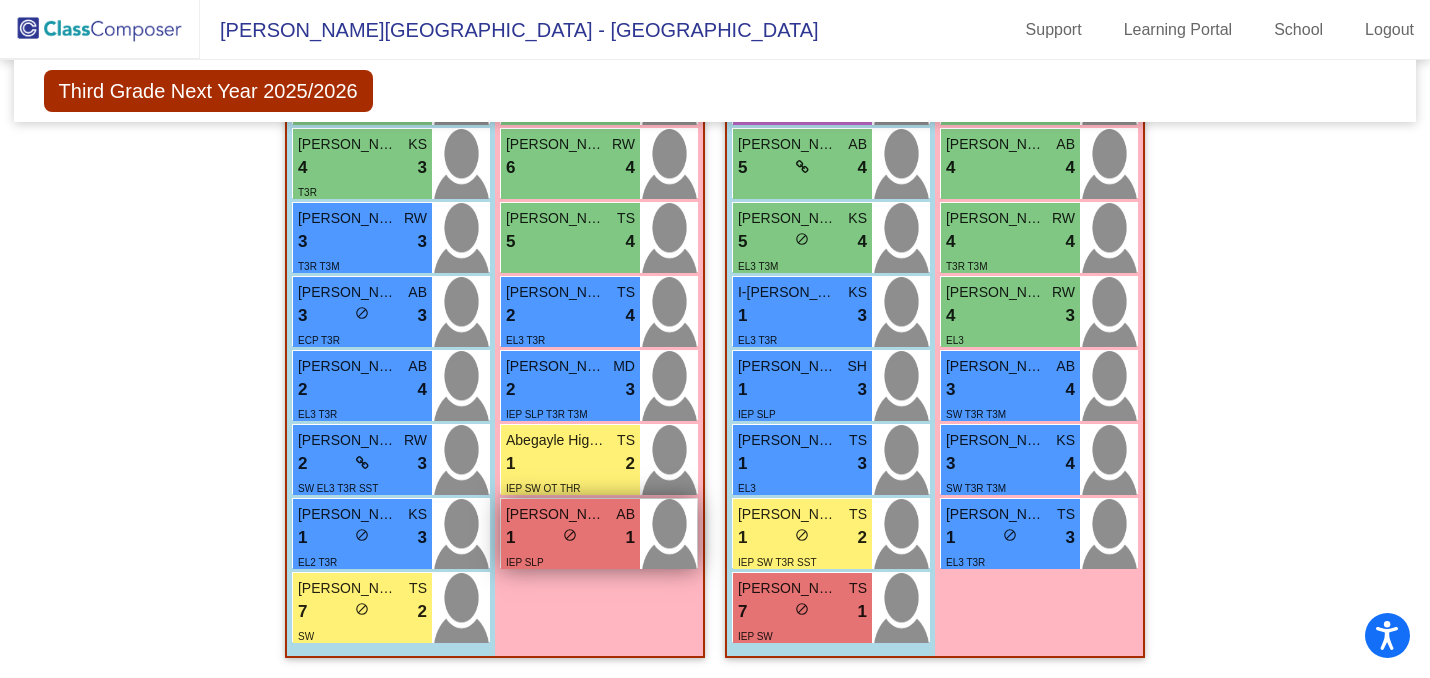 click on "1 lock do_not_disturb_alt 1" at bounding box center [570, 538] 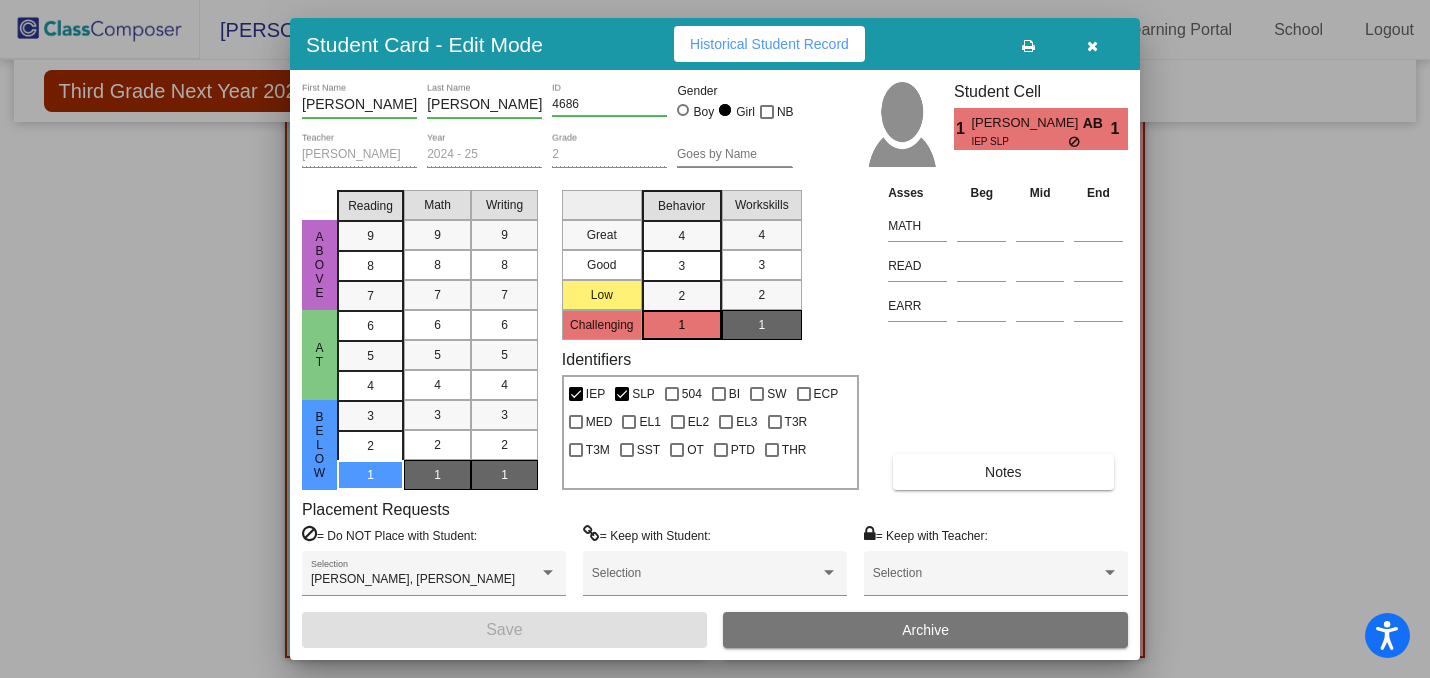 click at bounding box center [715, 339] 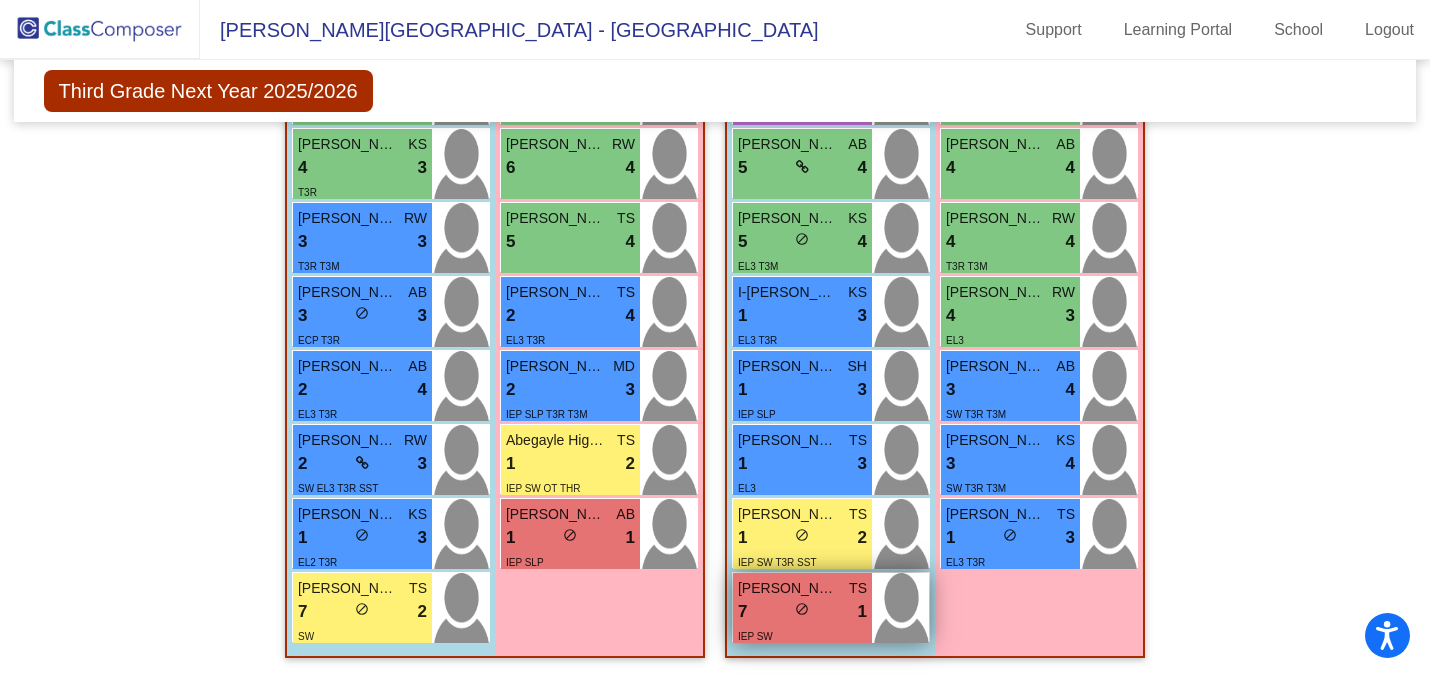 click on "IEP SW" at bounding box center [802, 635] 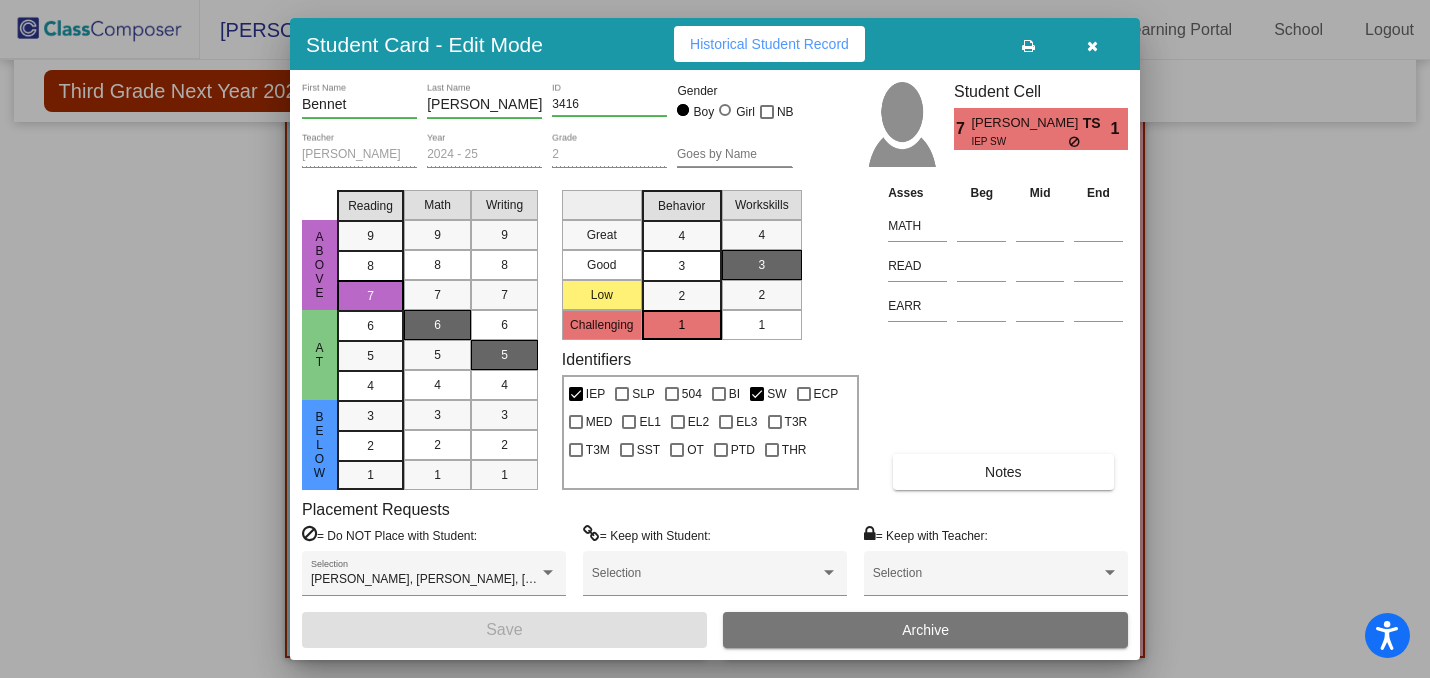 click at bounding box center [715, 339] 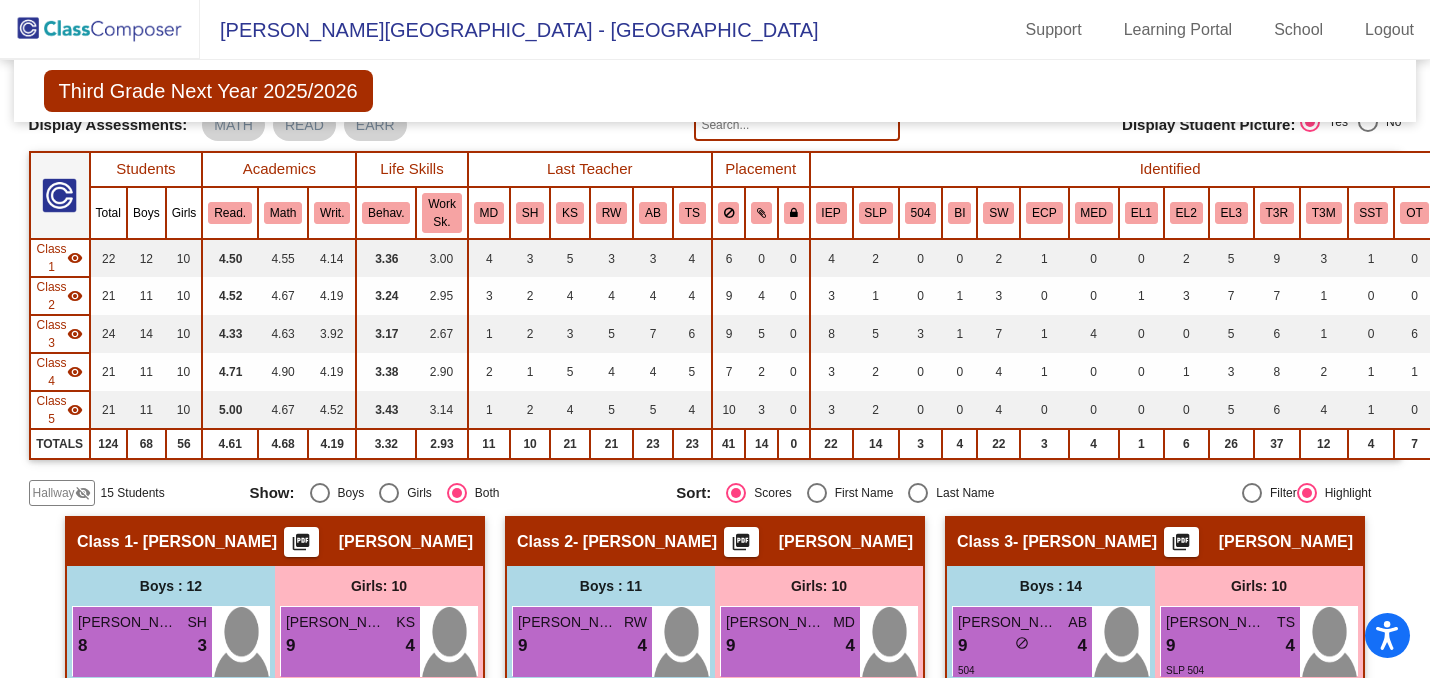 scroll, scrollTop: 0, scrollLeft: 0, axis: both 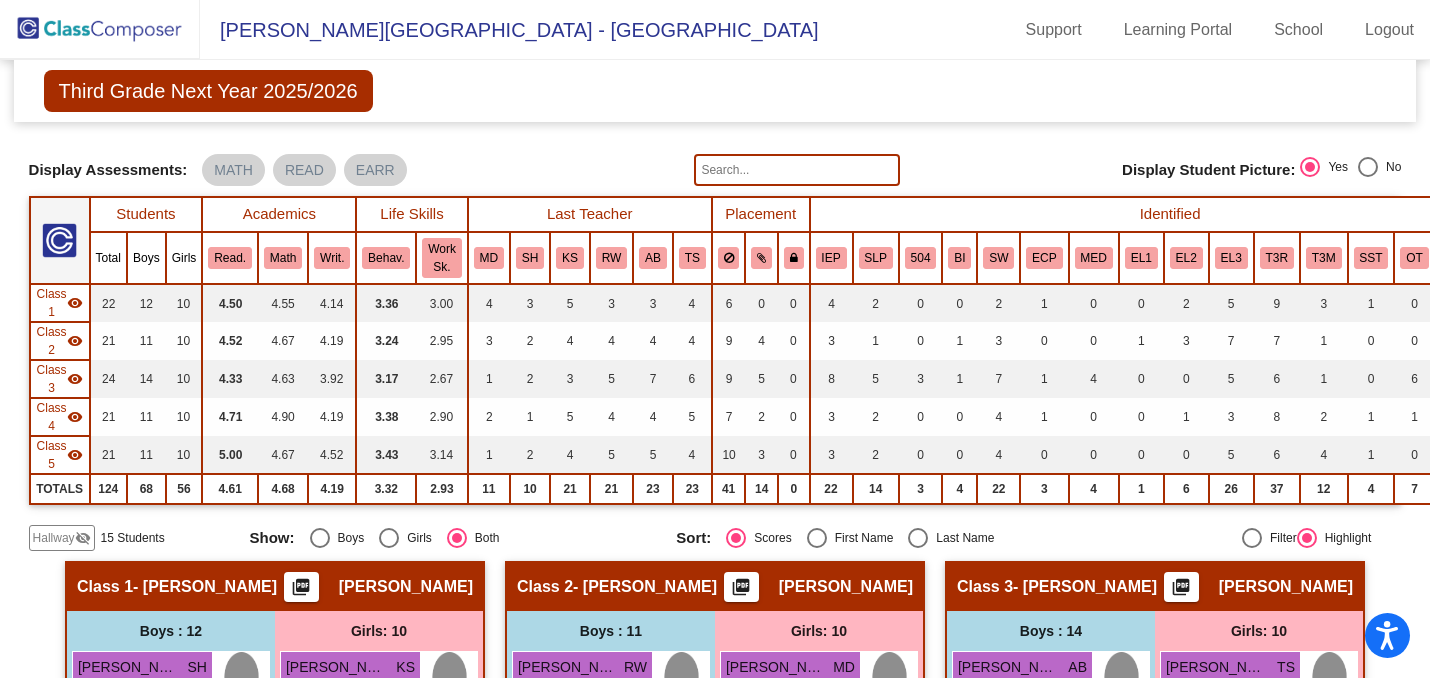 click 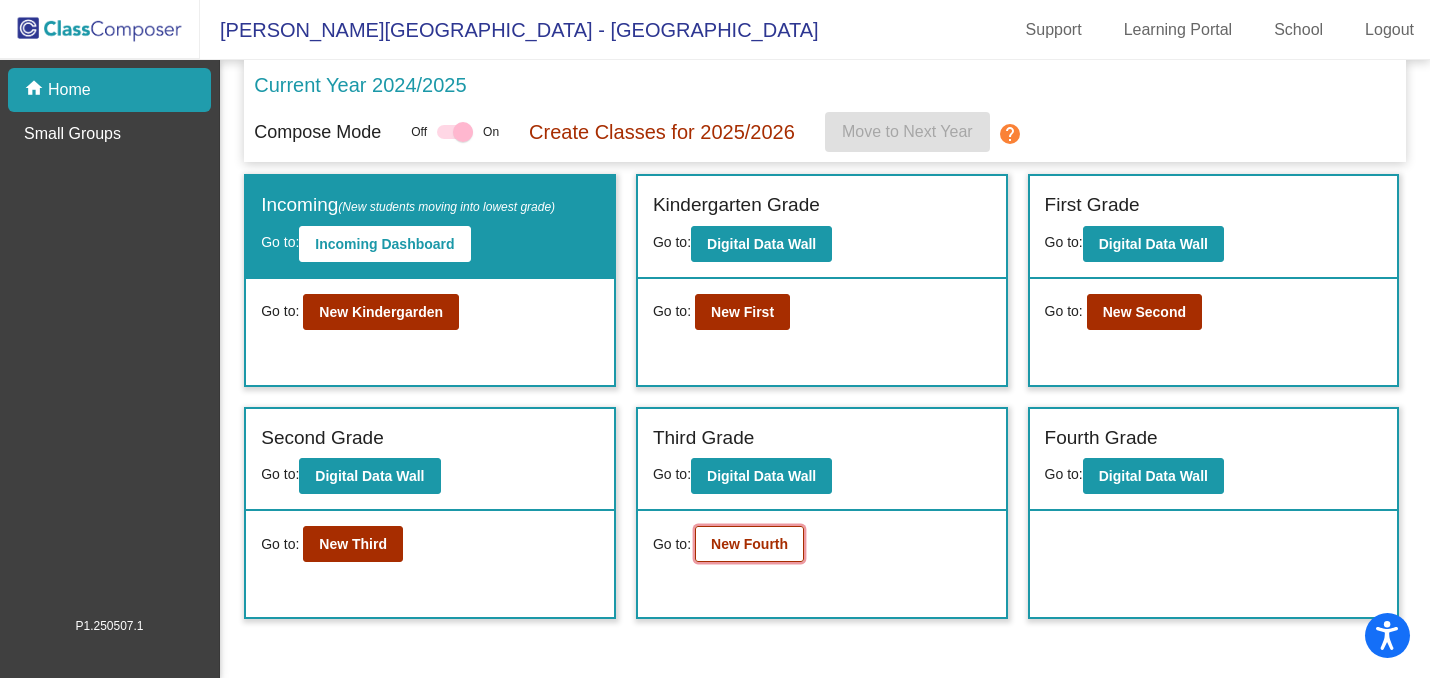 click on "New Fourth" 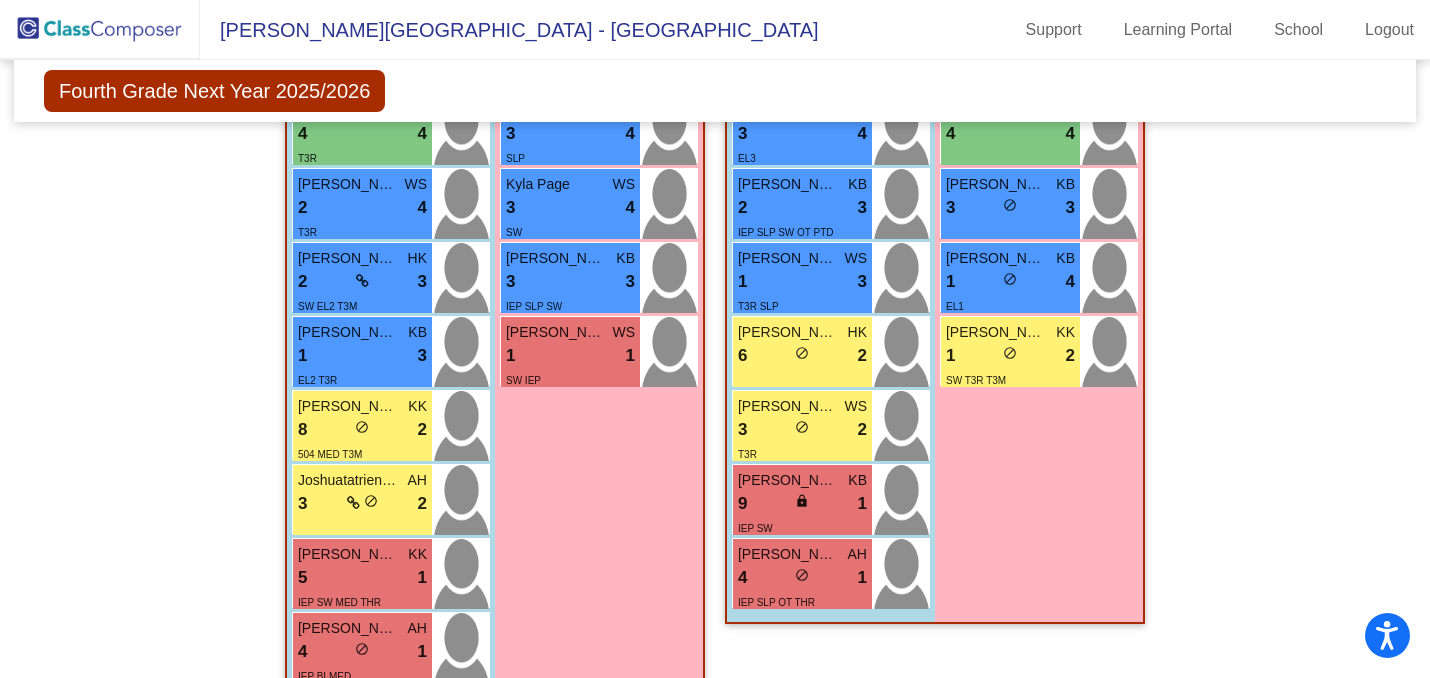 scroll, scrollTop: 1986, scrollLeft: 0, axis: vertical 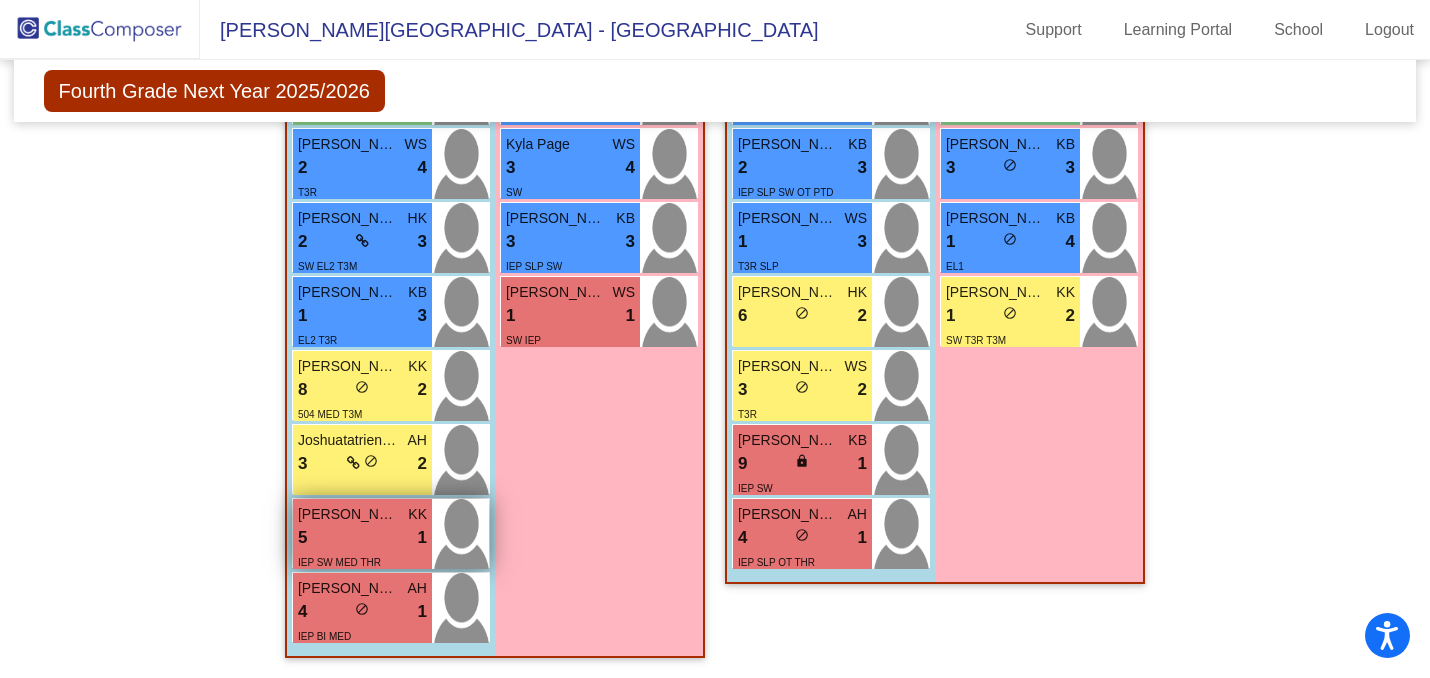 click on "5 lock do_not_disturb_alt 1" at bounding box center [362, 538] 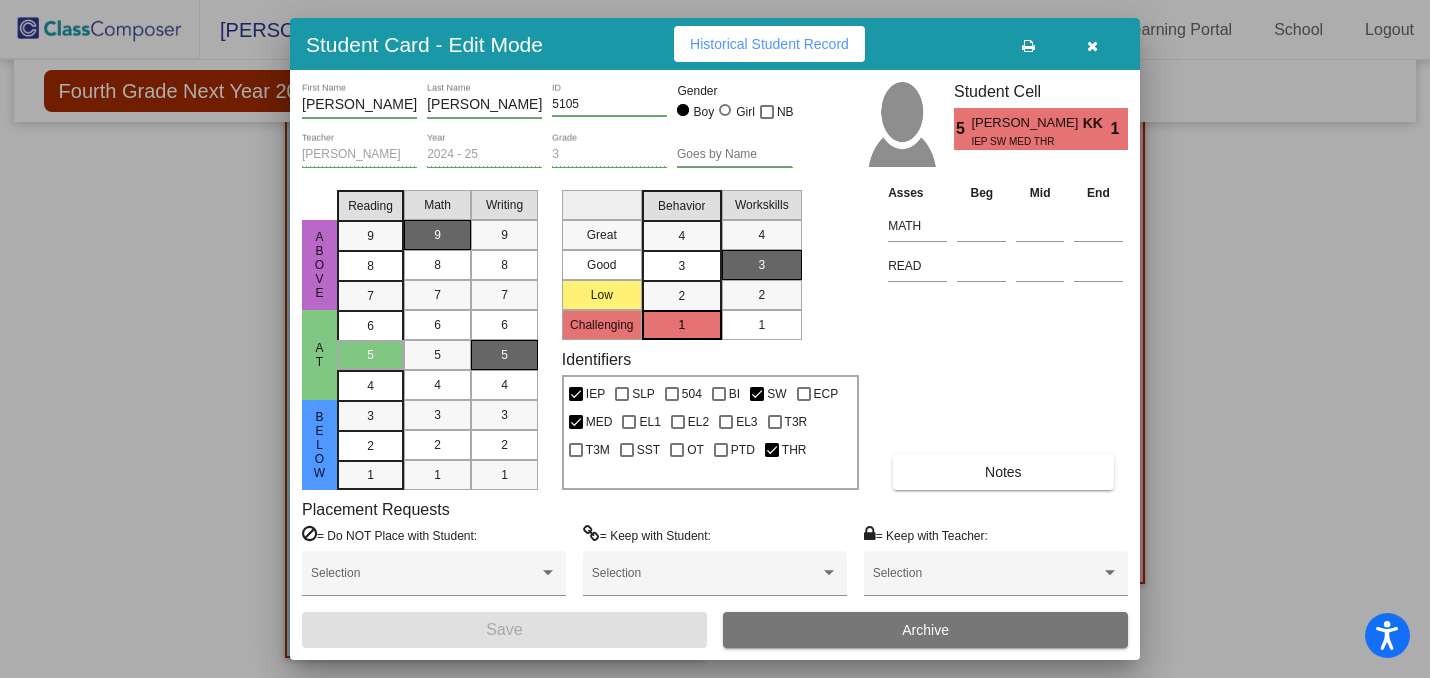 click at bounding box center (1092, 44) 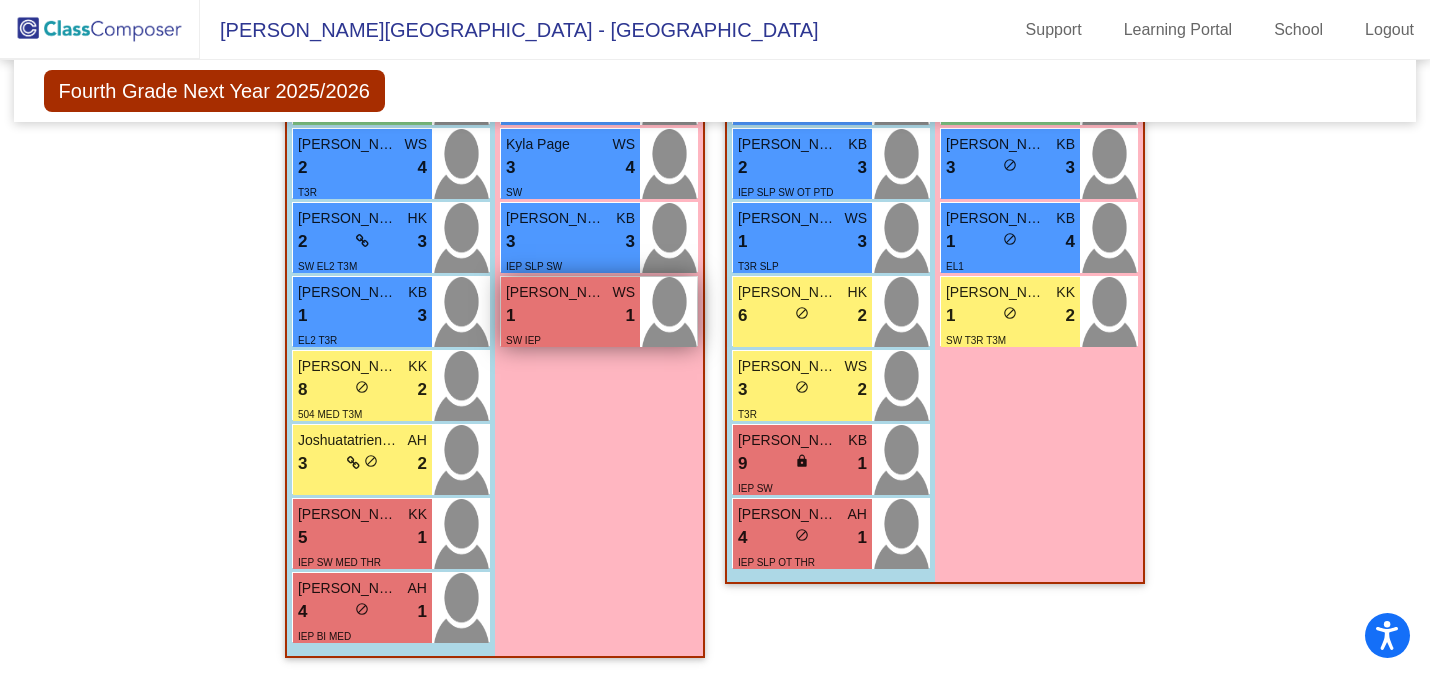 click on "1 lock do_not_disturb_alt 1" at bounding box center (570, 316) 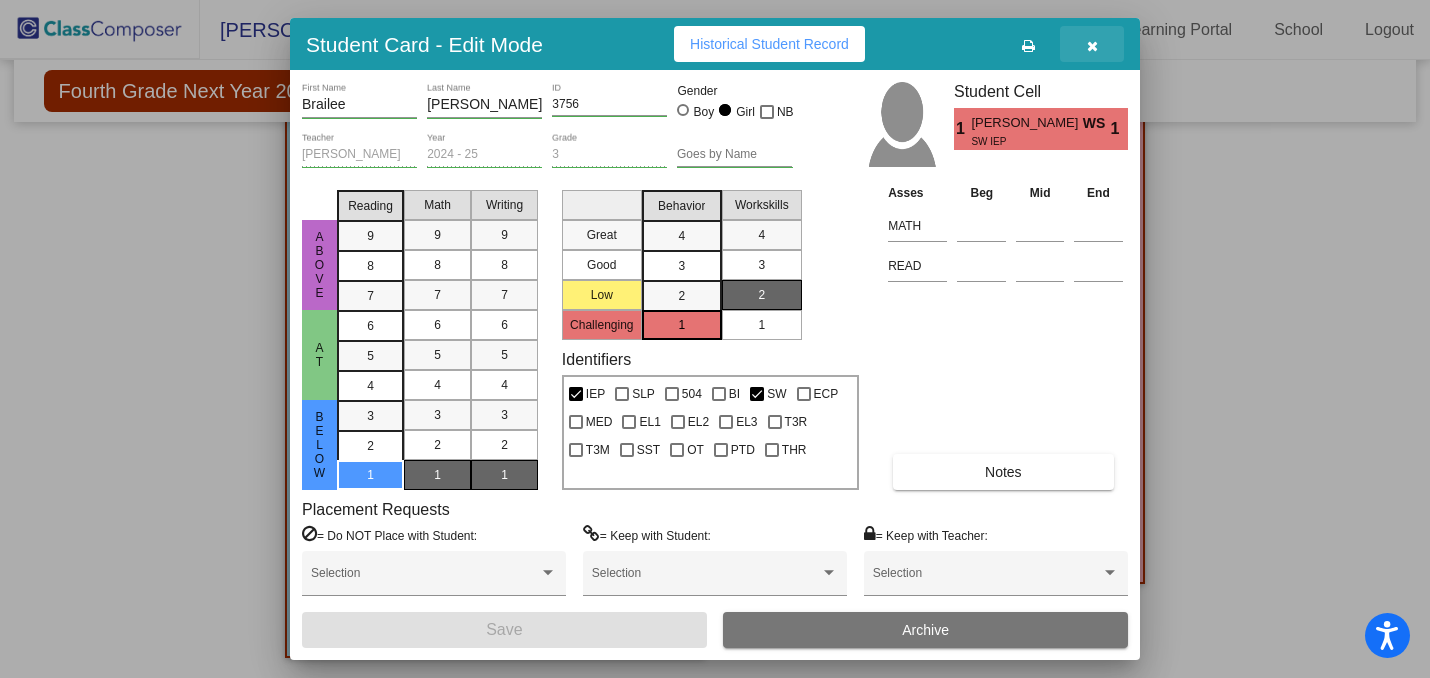 click at bounding box center [1092, 46] 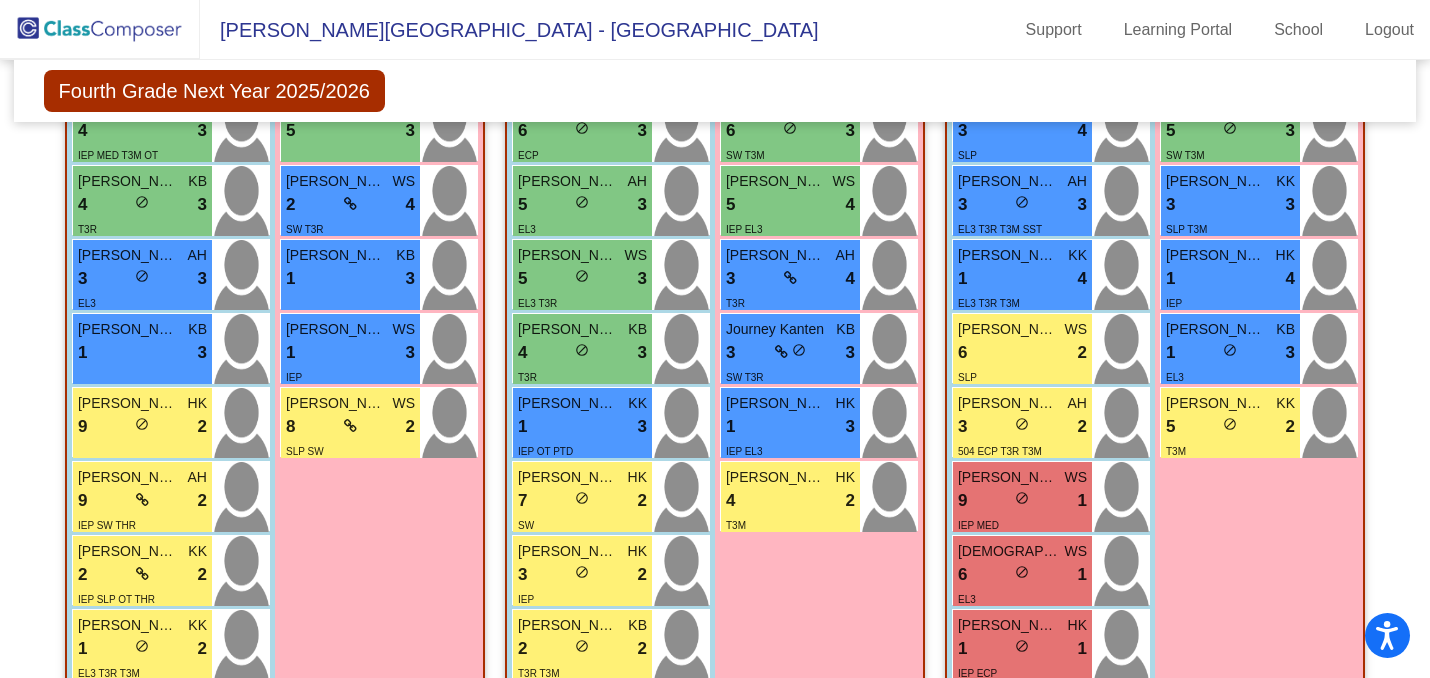 scroll, scrollTop: 1007, scrollLeft: 0, axis: vertical 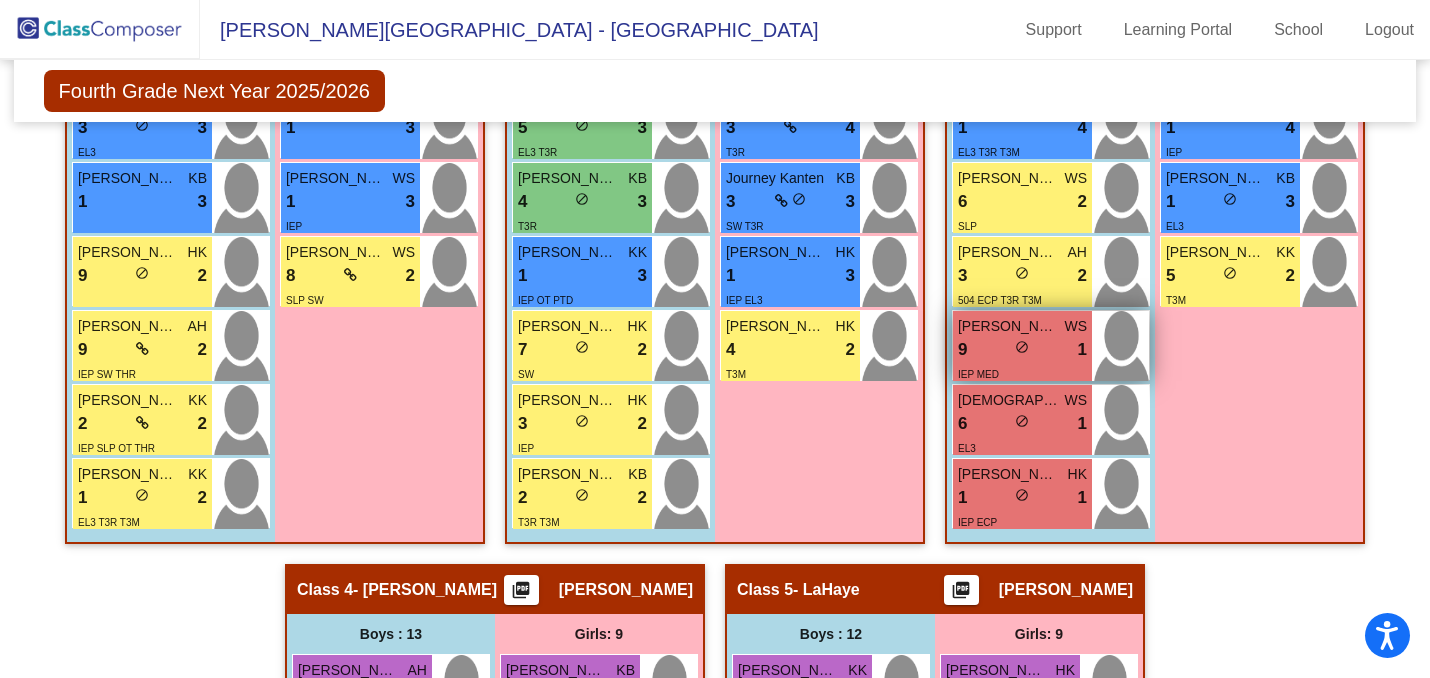 click on "IEP MED" at bounding box center [978, 373] 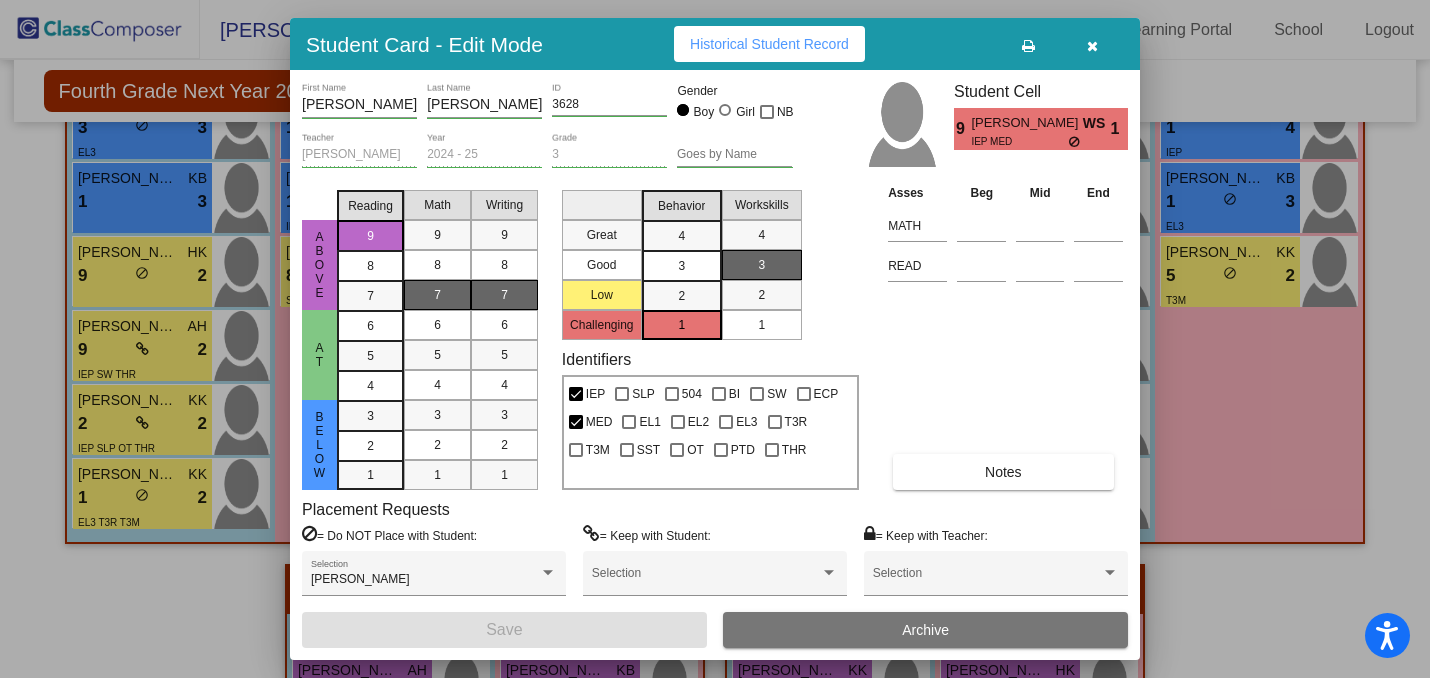 click at bounding box center [1092, 46] 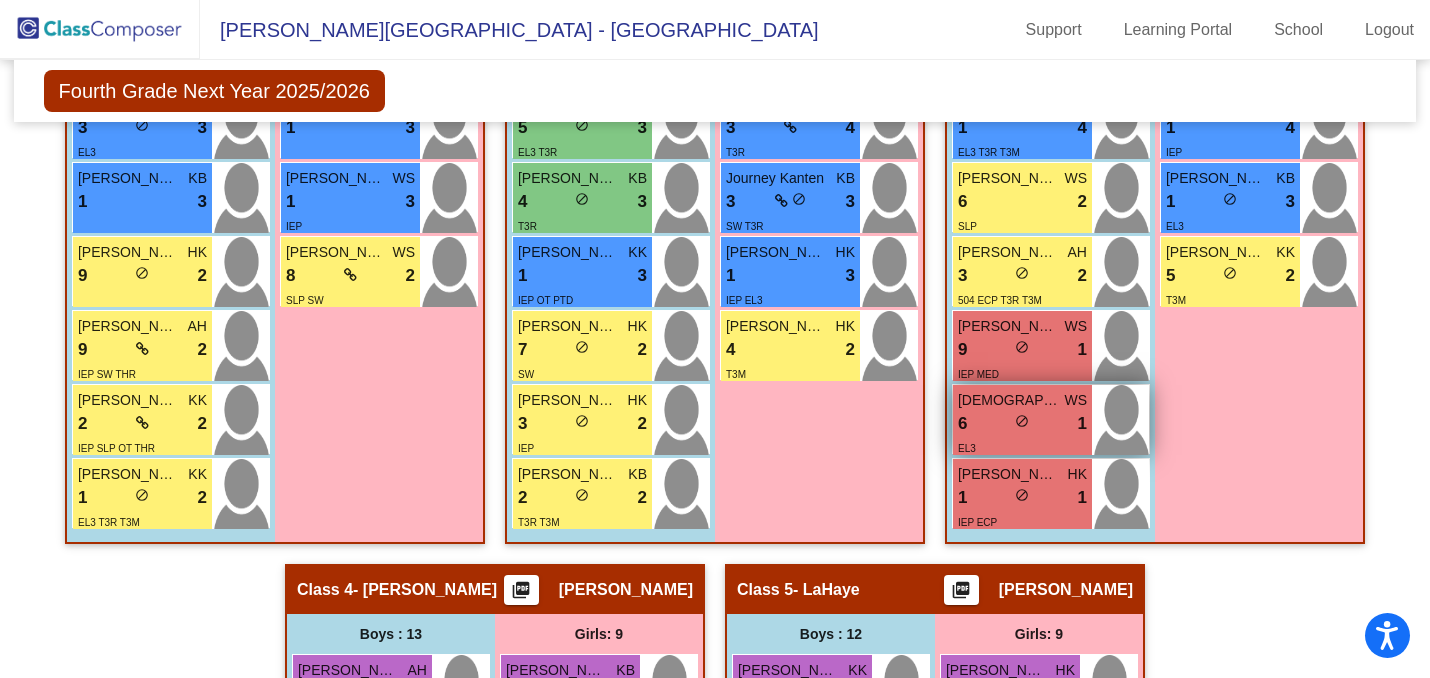 click on "6 lock do_not_disturb_alt 1" at bounding box center (1022, 424) 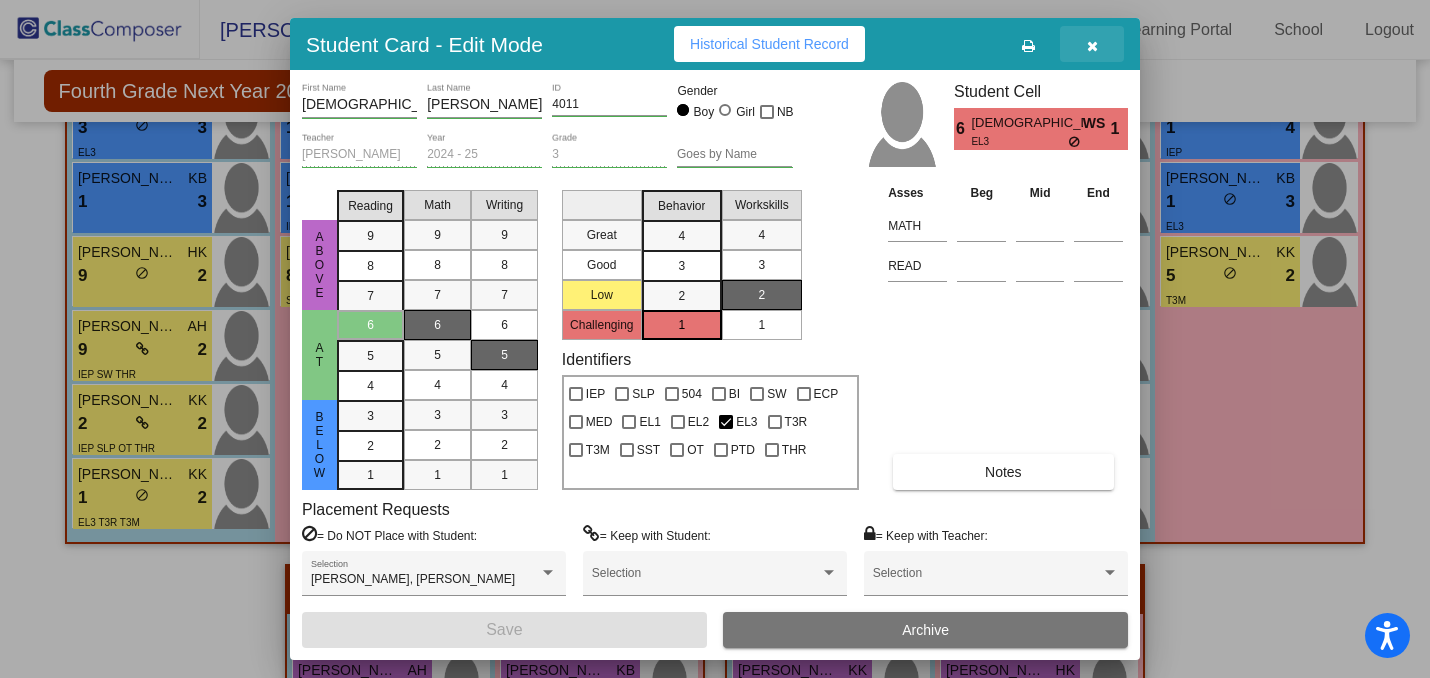 click at bounding box center (1092, 46) 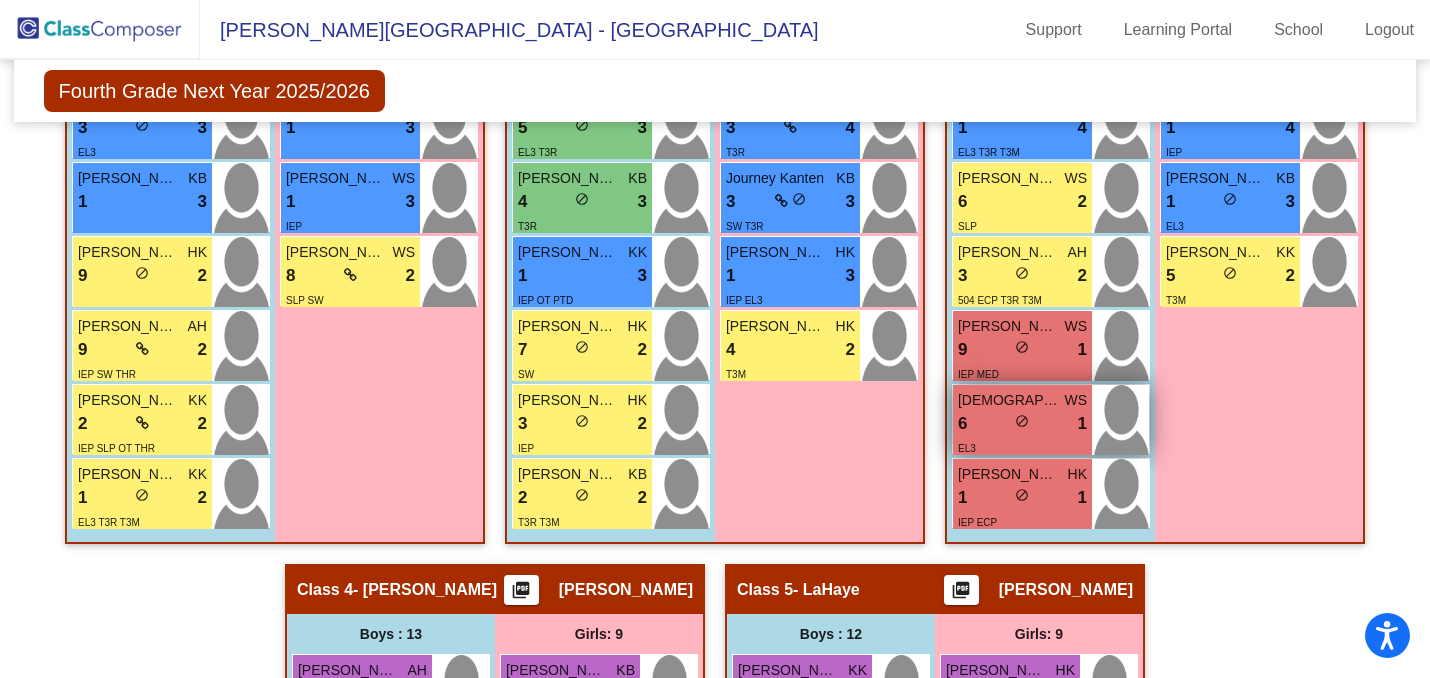 click on "6 lock do_not_disturb_alt 1" at bounding box center (1022, 424) 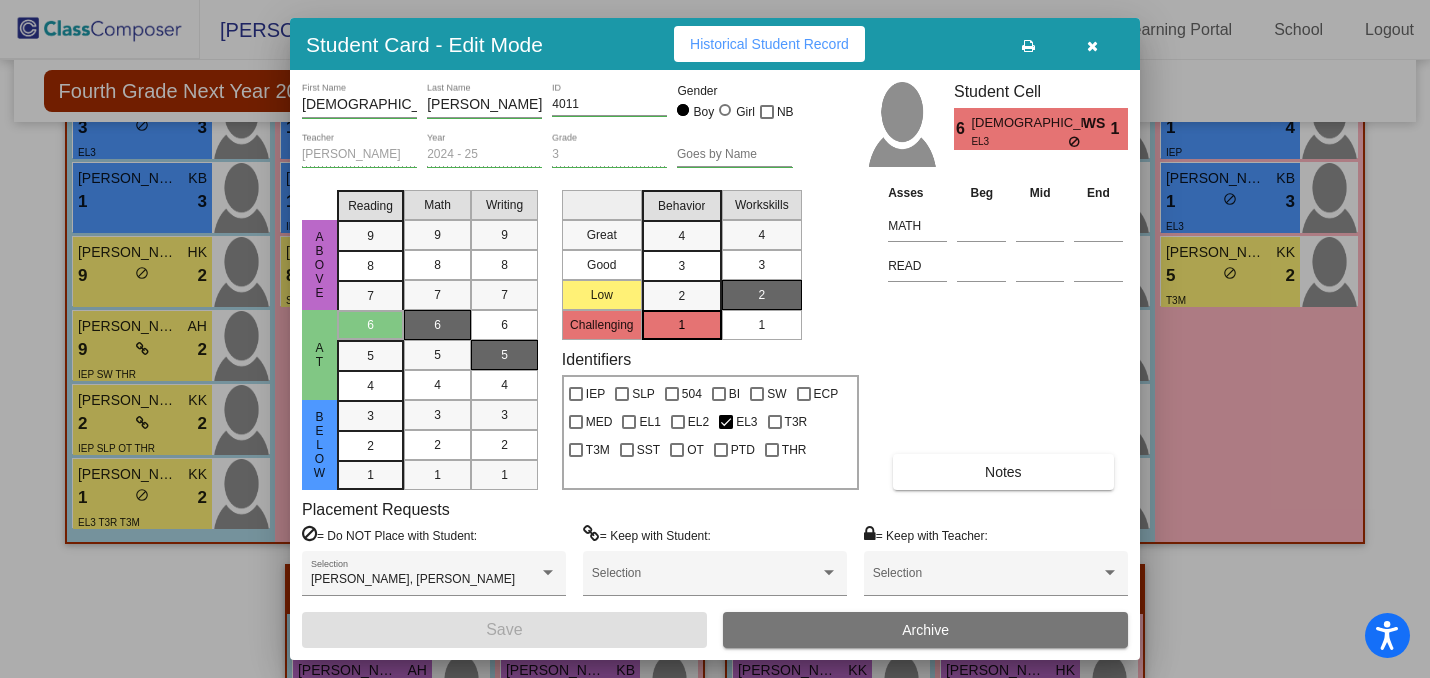 click at bounding box center [1092, 46] 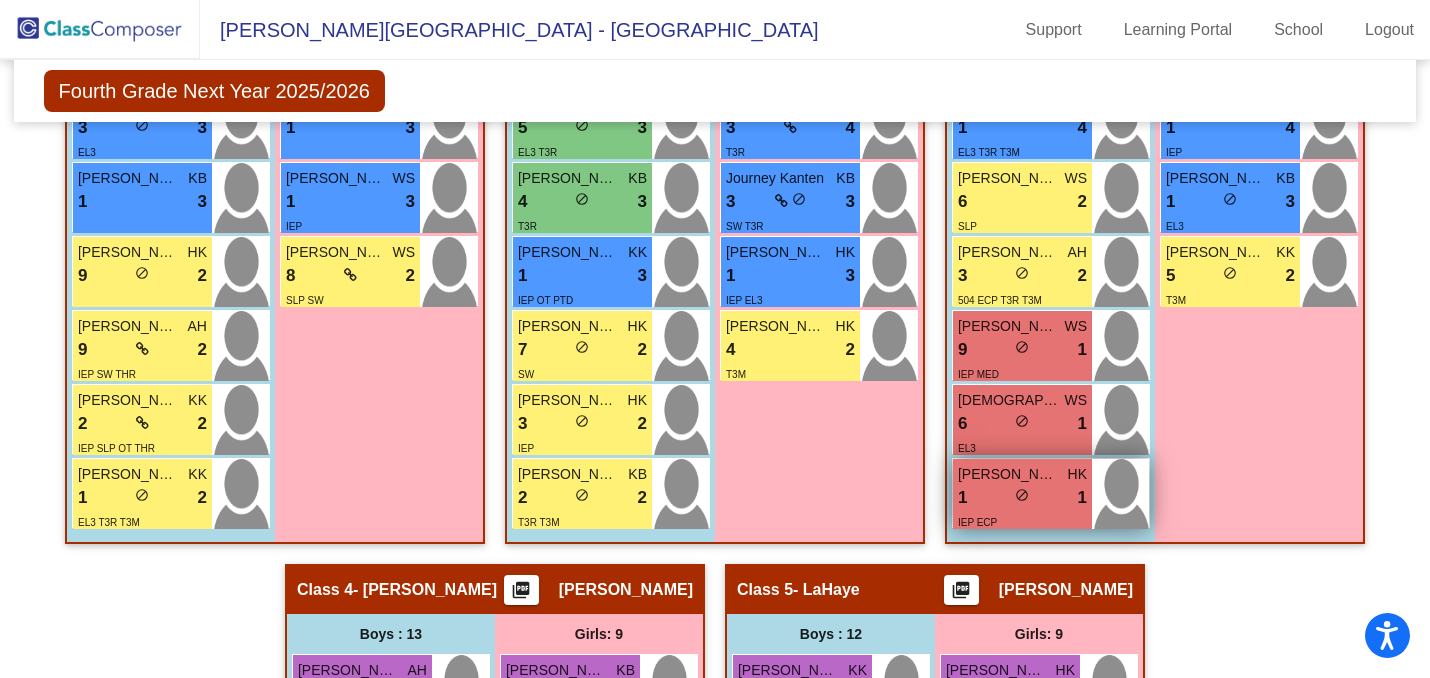 click on "1 lock do_not_disturb_alt 1" at bounding box center [1022, 498] 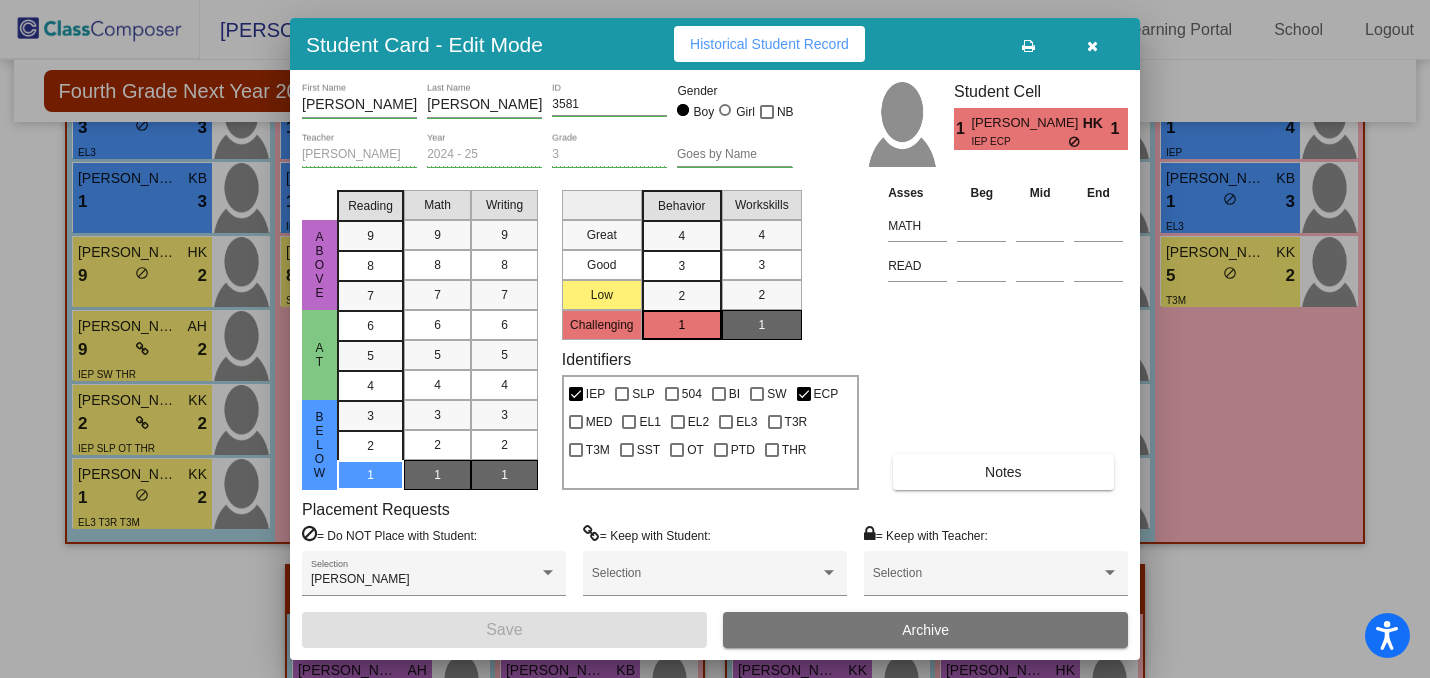 click at bounding box center (1092, 44) 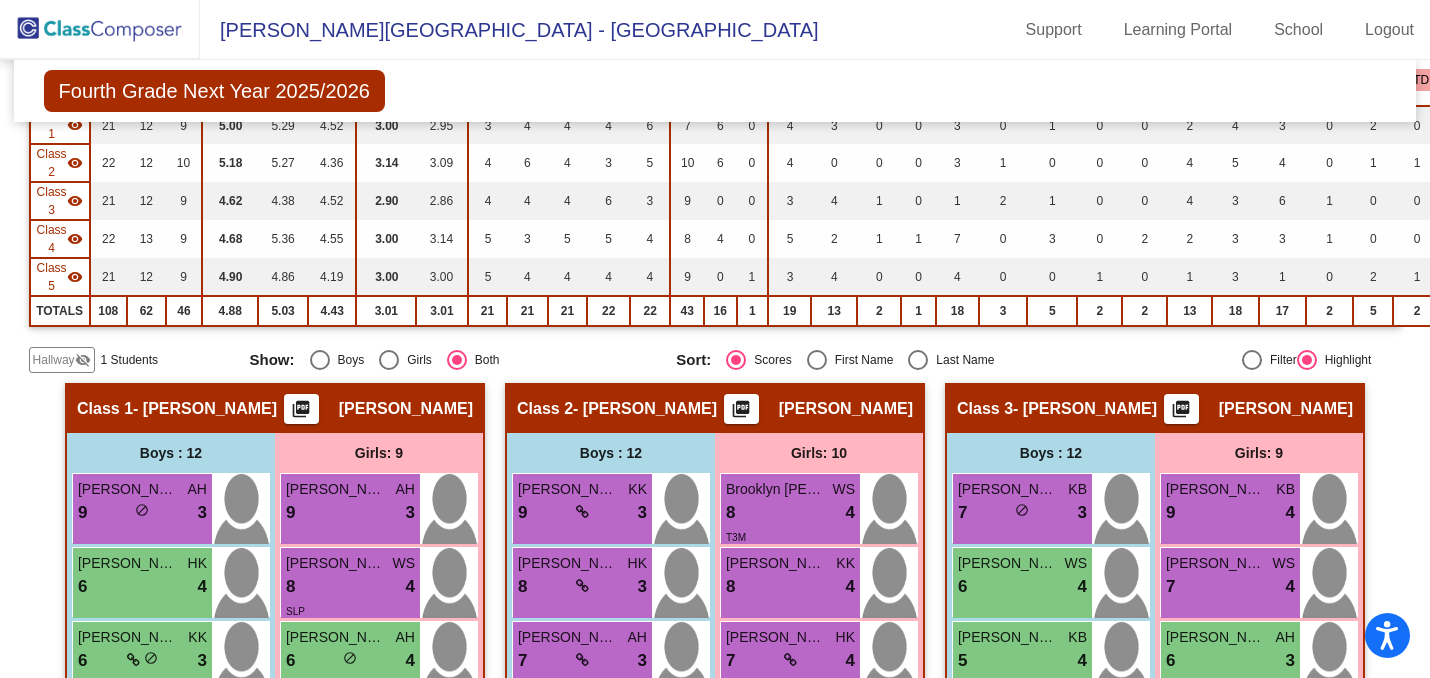 scroll, scrollTop: 0, scrollLeft: 0, axis: both 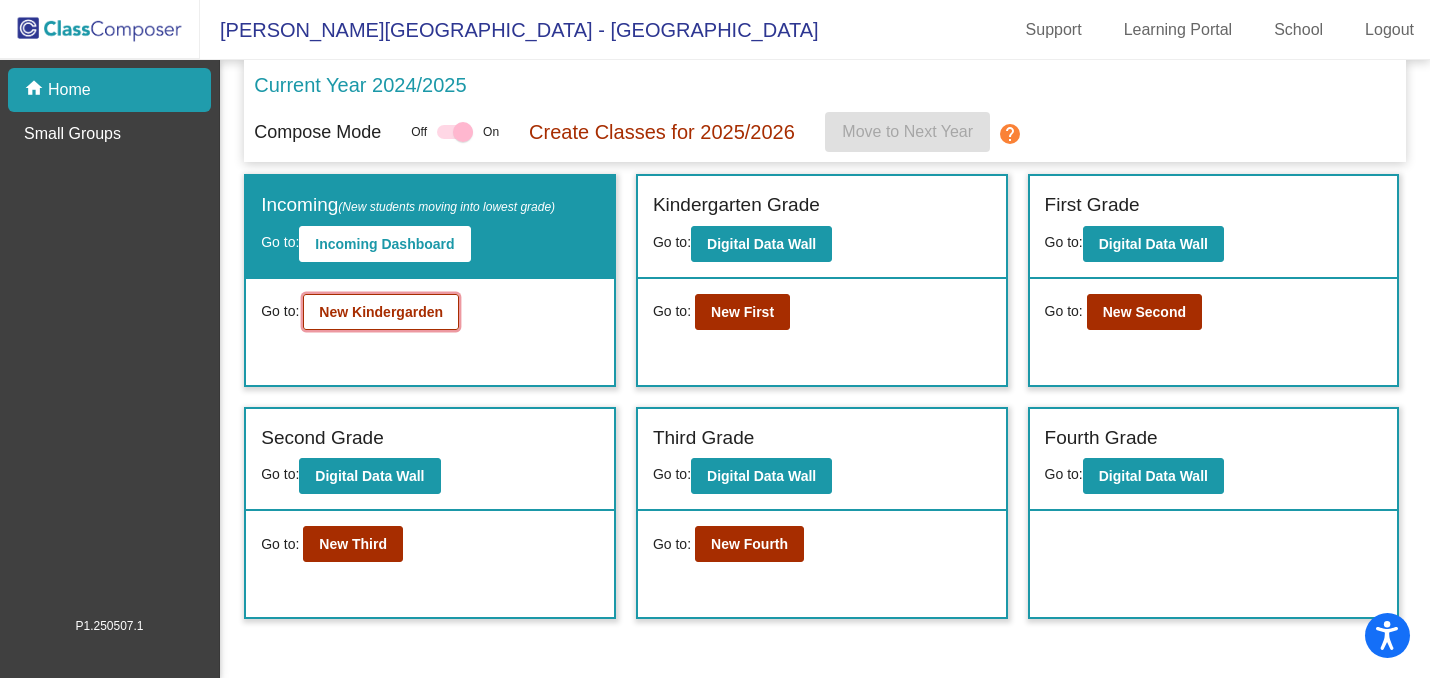click on "New Kindergarden" 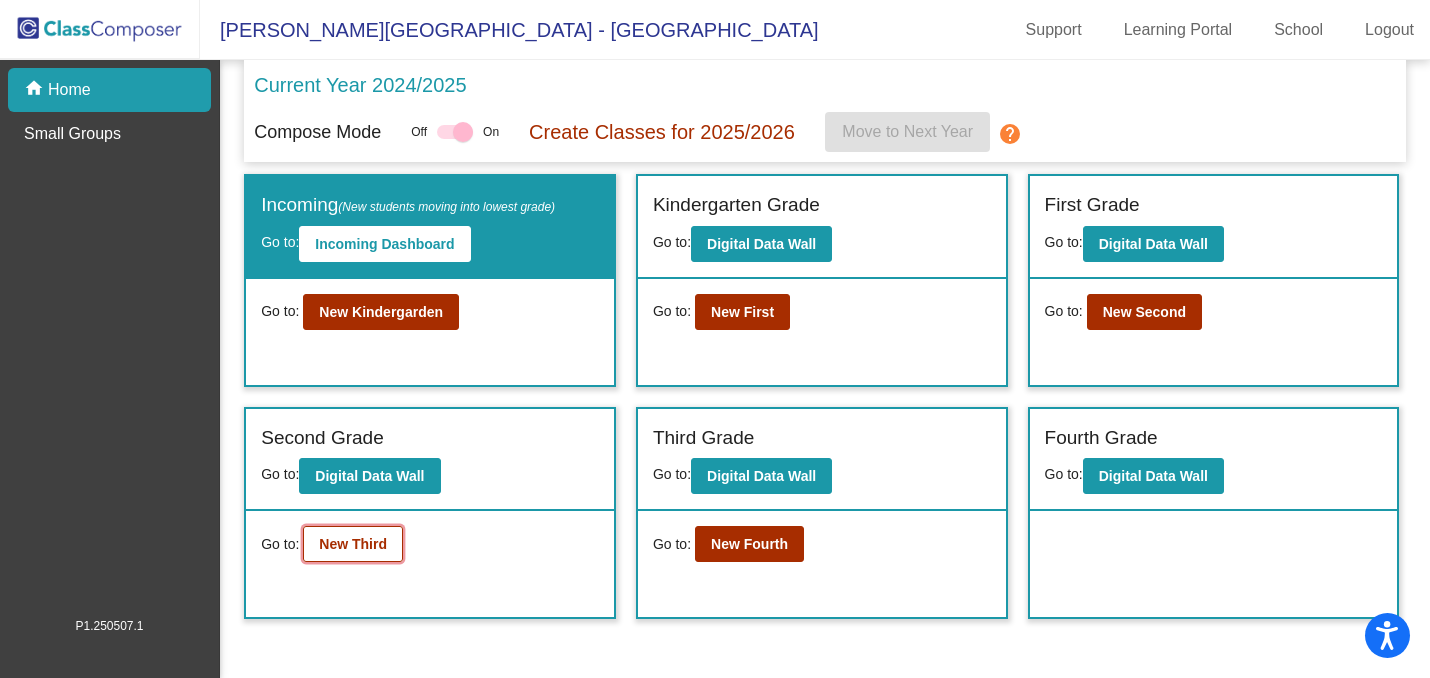 click on "New Third" 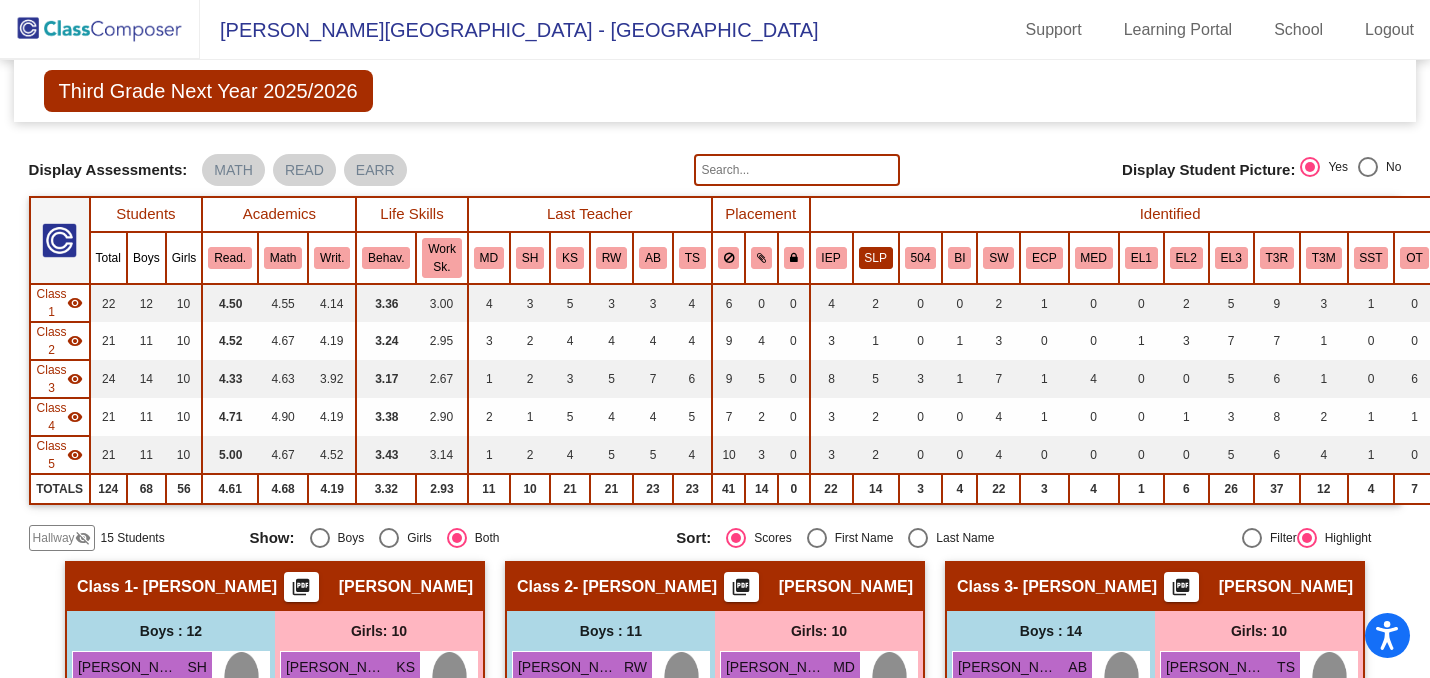 click on "SLP" 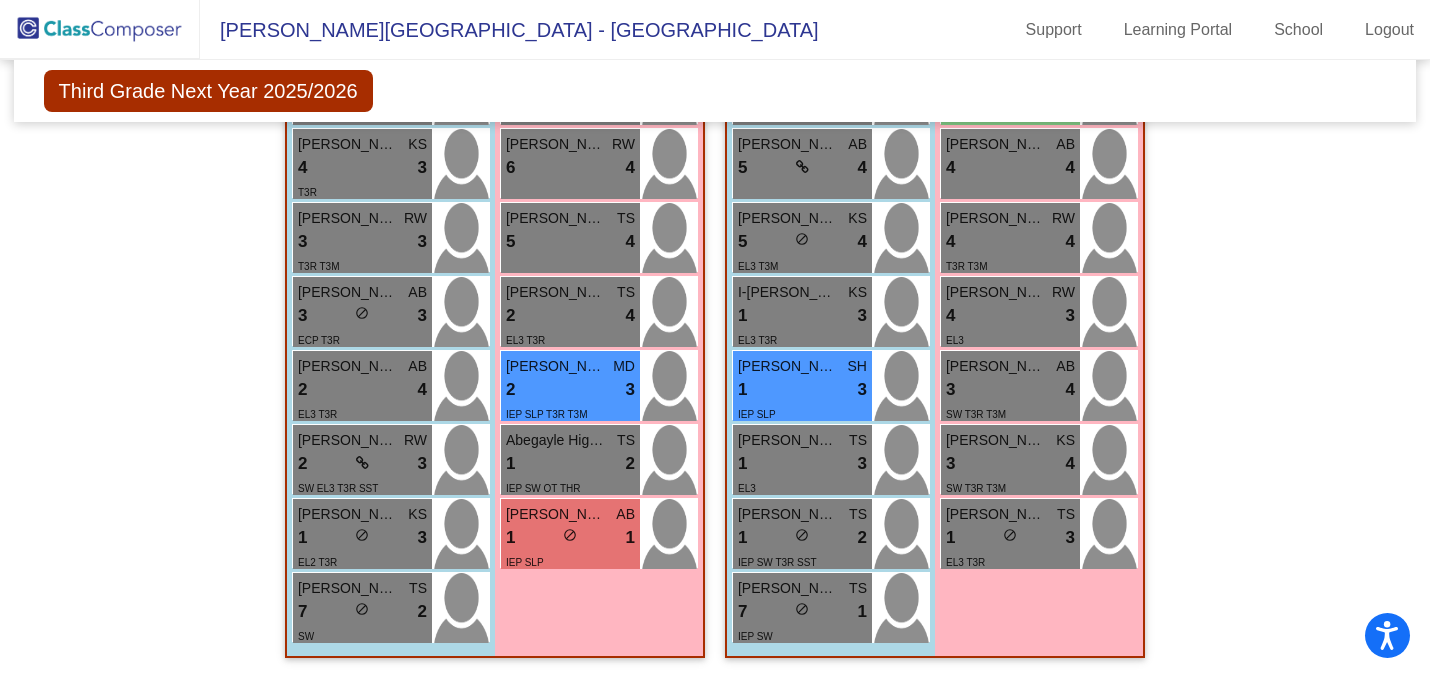 scroll, scrollTop: 1718, scrollLeft: 0, axis: vertical 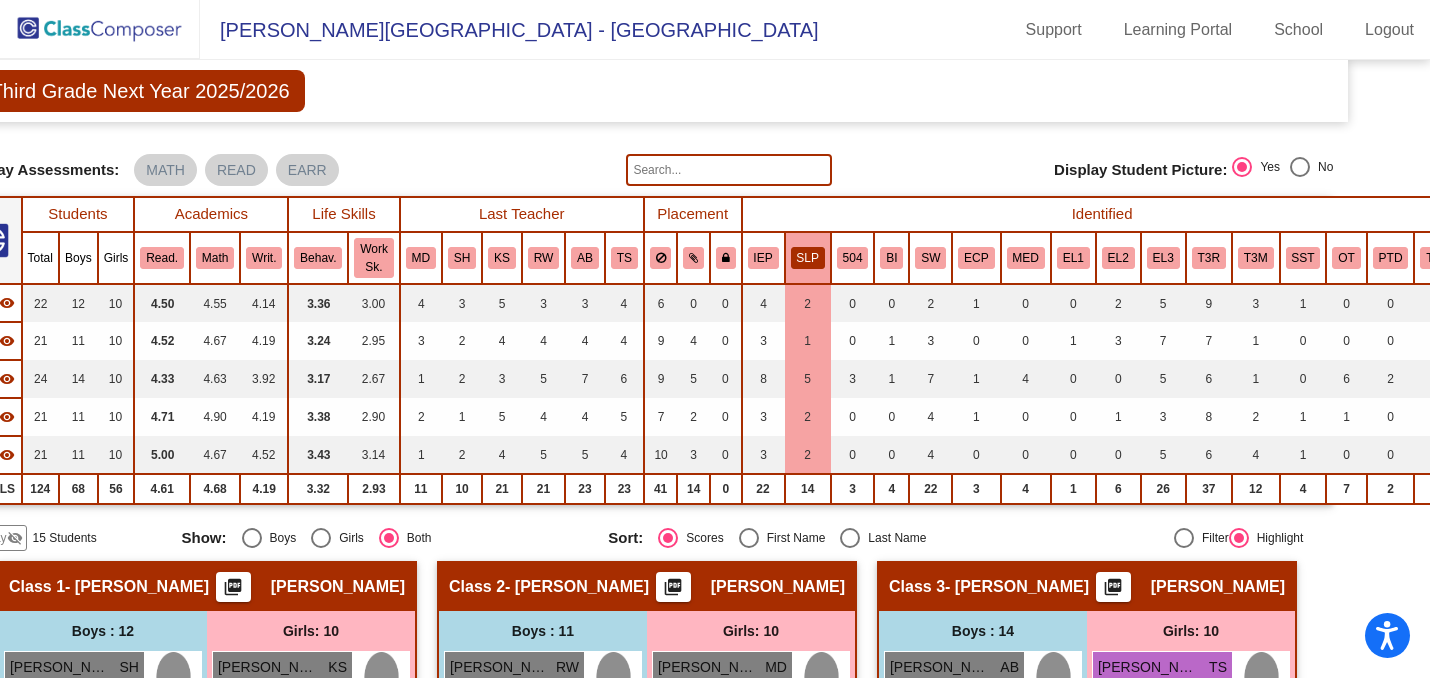 click on "SLP" 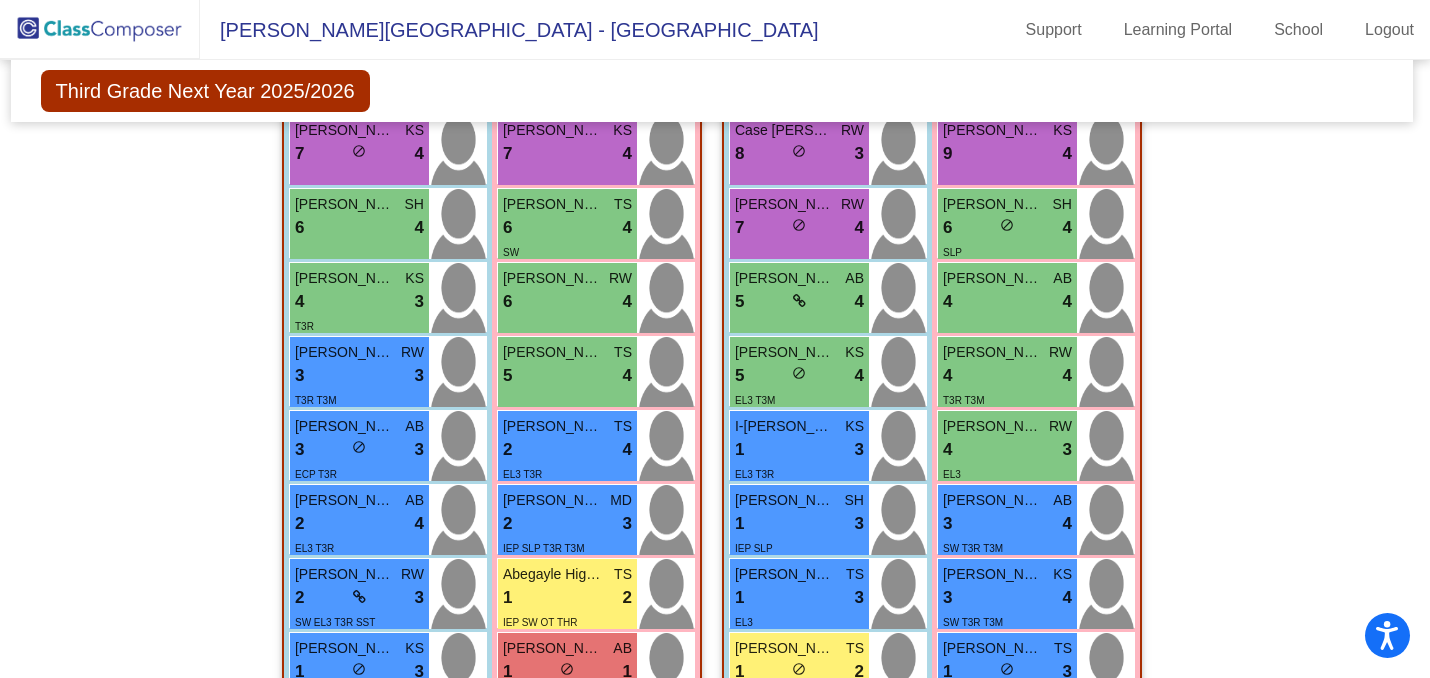 scroll, scrollTop: 1986, scrollLeft: 3, axis: both 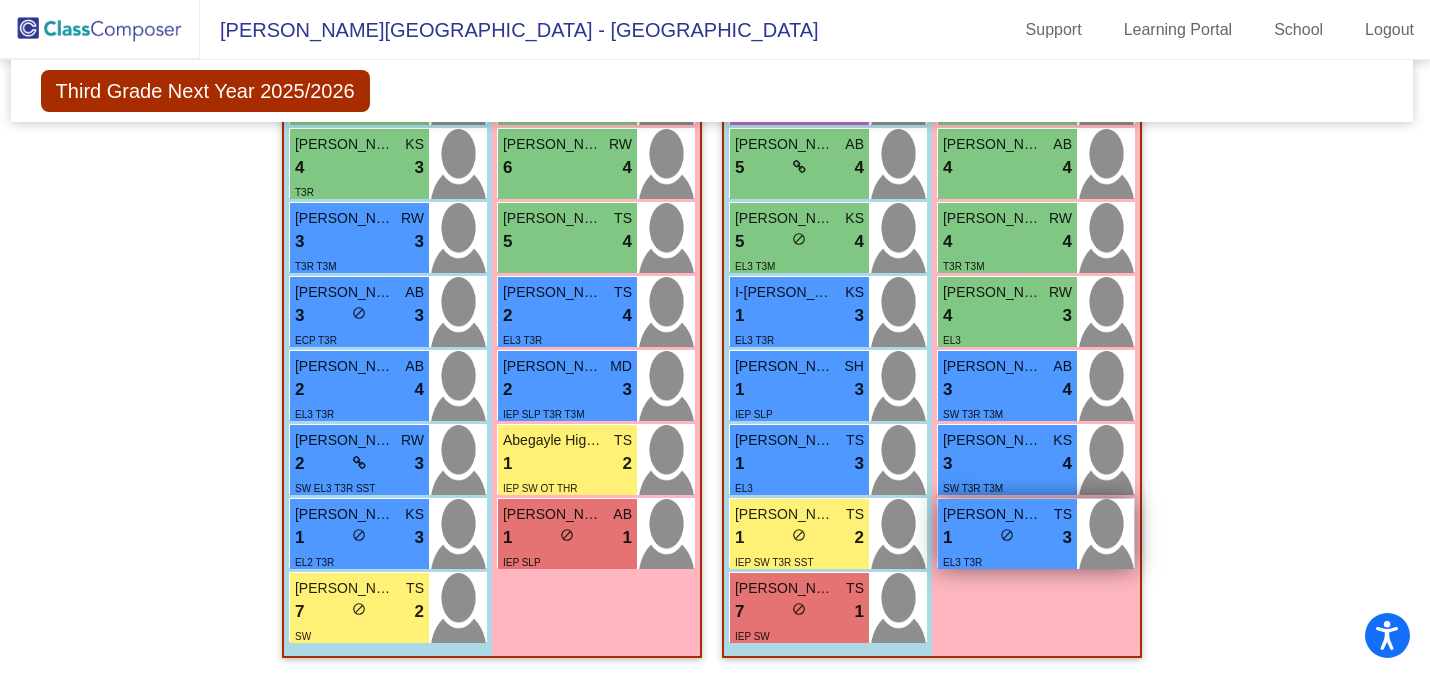 click on "1 lock do_not_disturb_alt 3" at bounding box center [1007, 538] 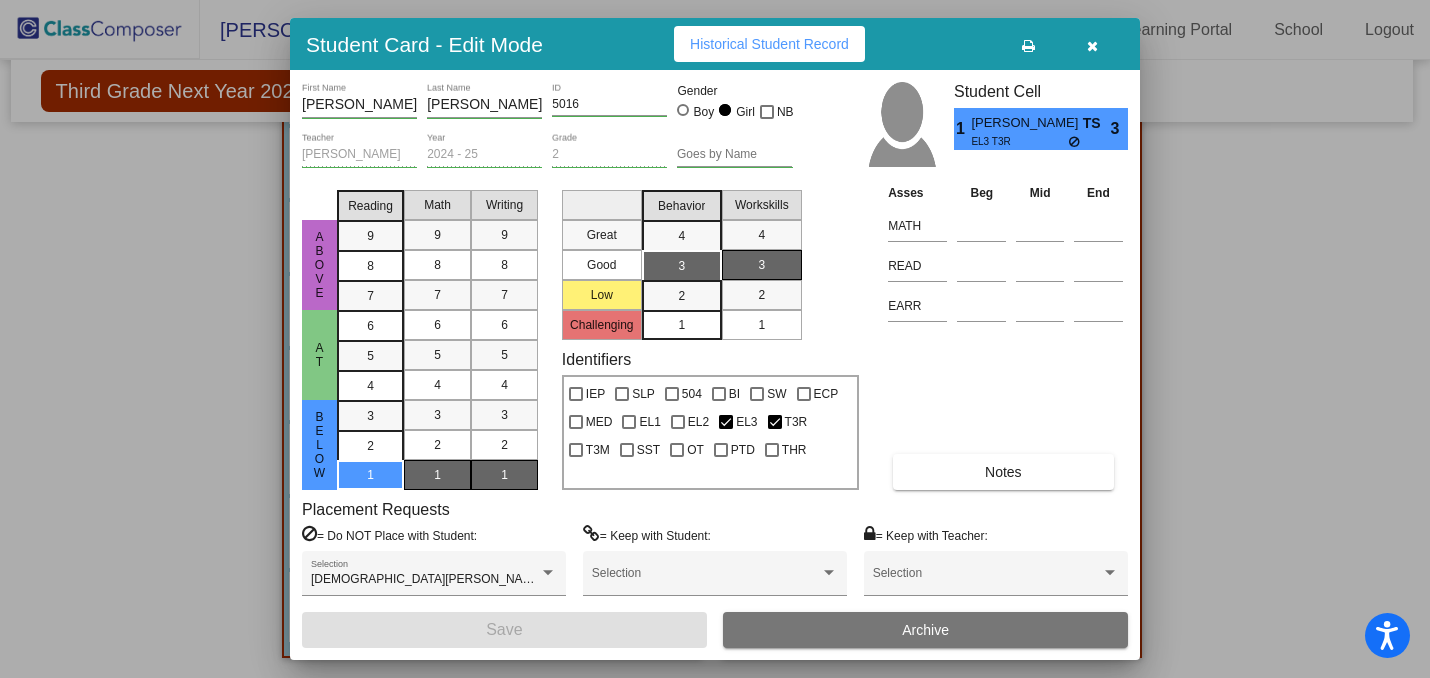 click at bounding box center [715, 339] 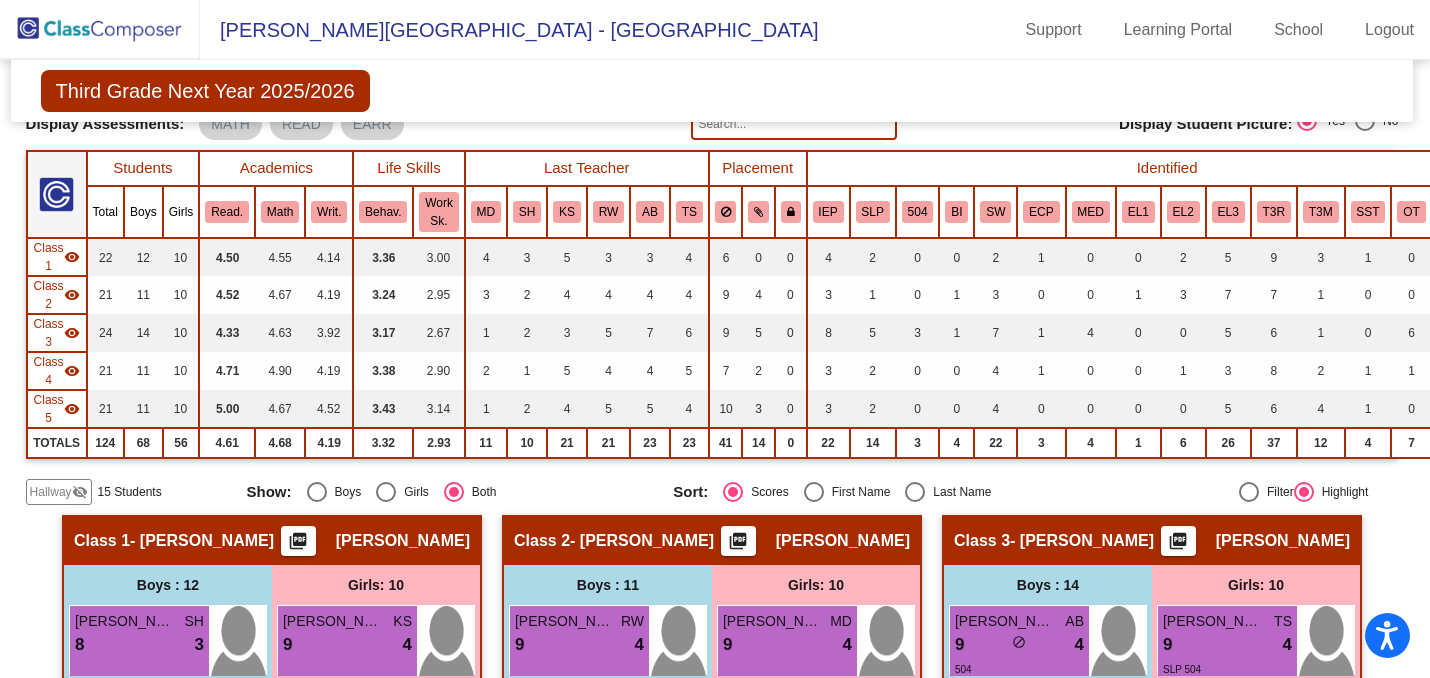 scroll, scrollTop: 0, scrollLeft: 3, axis: horizontal 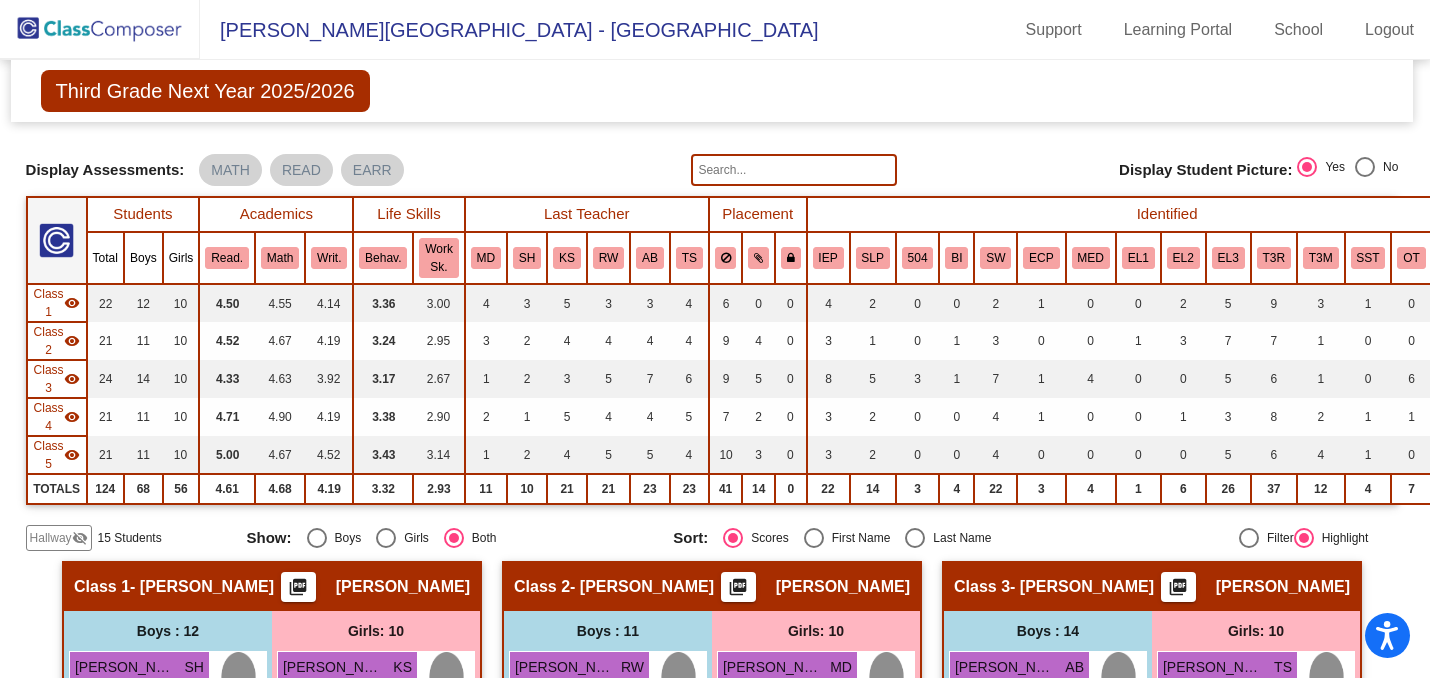 click on "Third Grade Next Year 2025/2026" 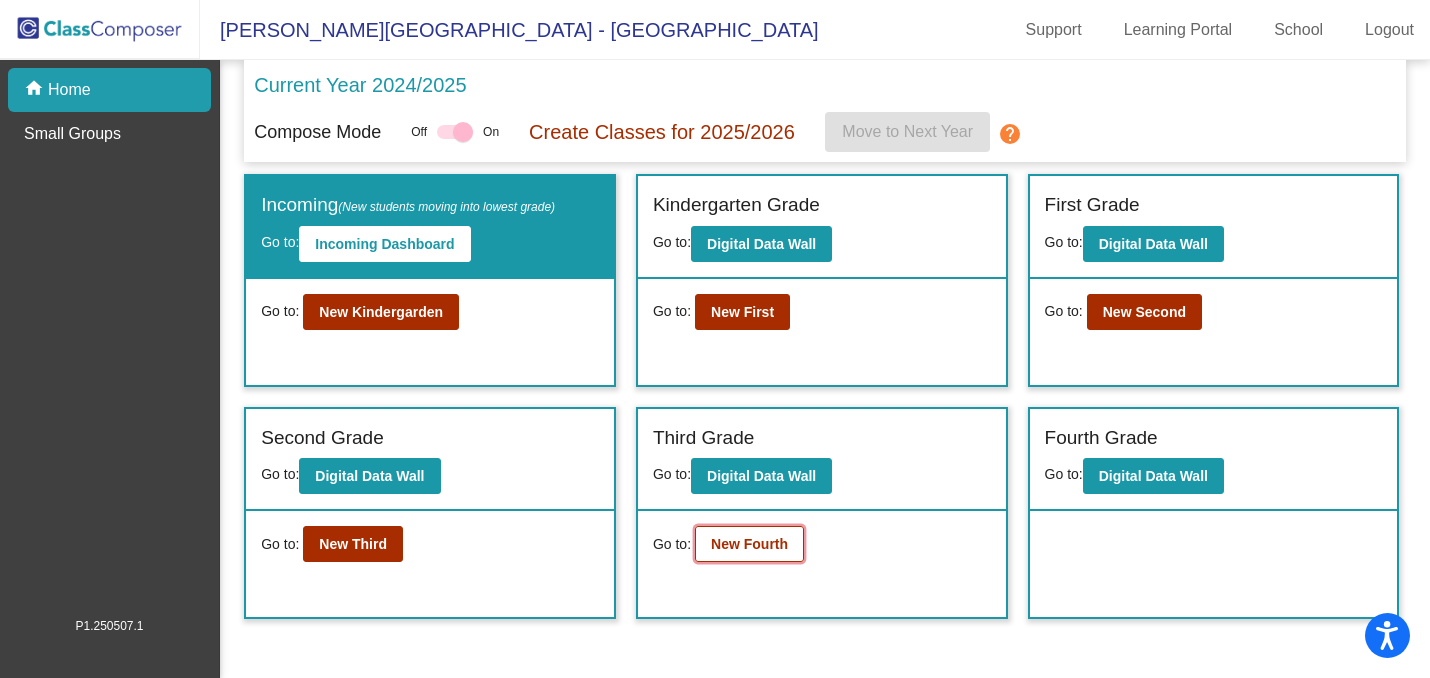 click on "New Fourth" 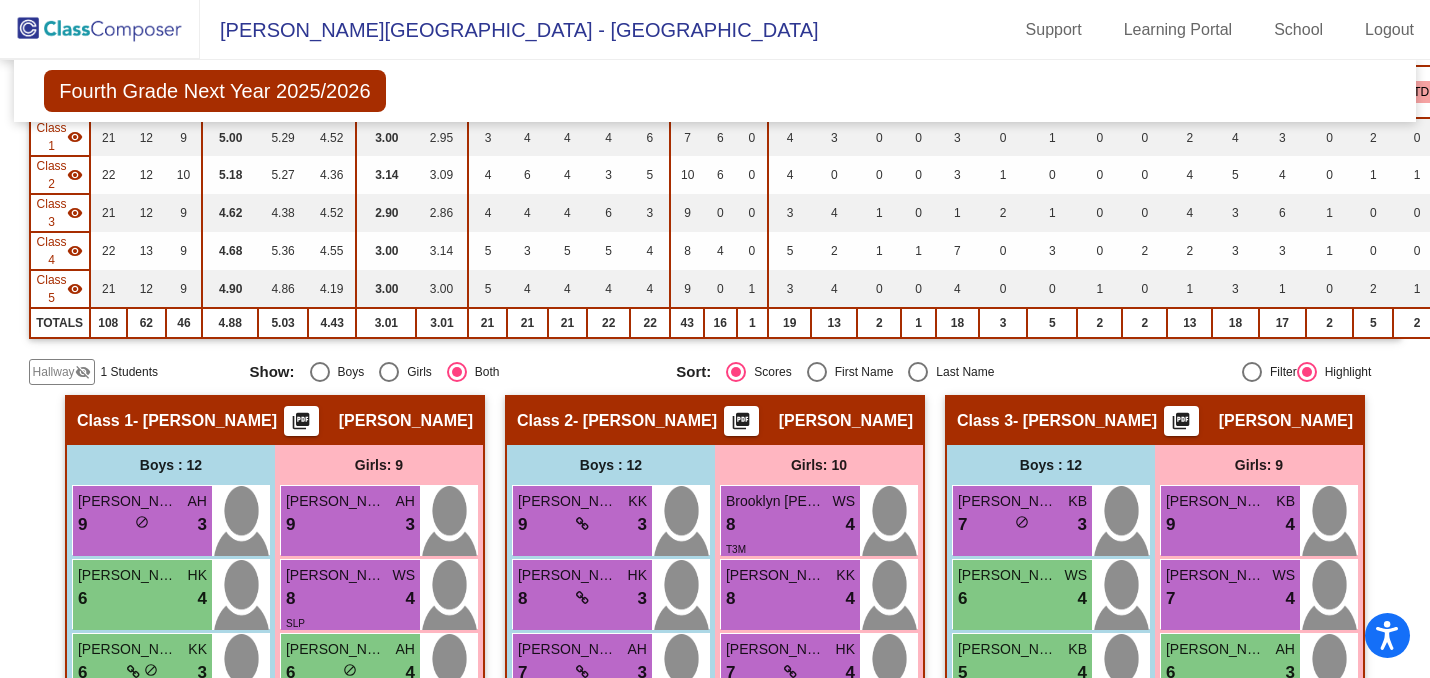 scroll, scrollTop: 0, scrollLeft: 0, axis: both 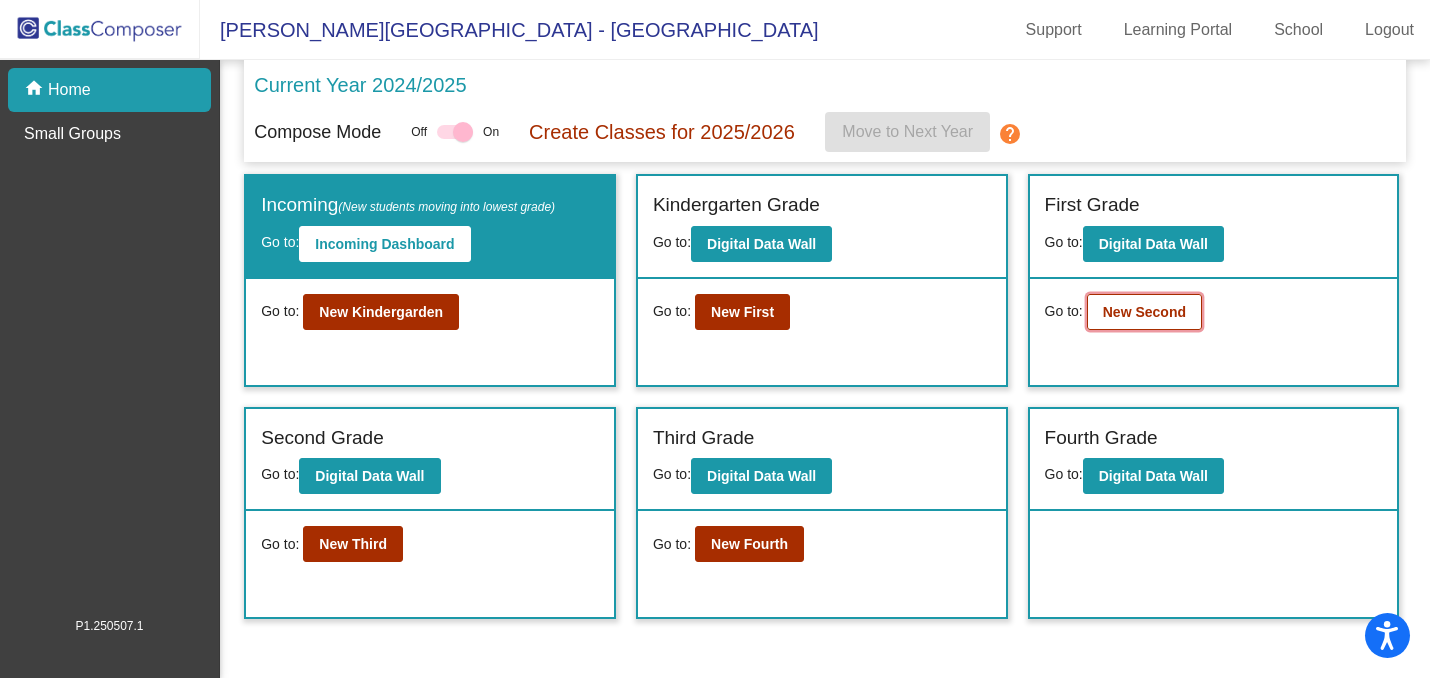 click on "New Second" 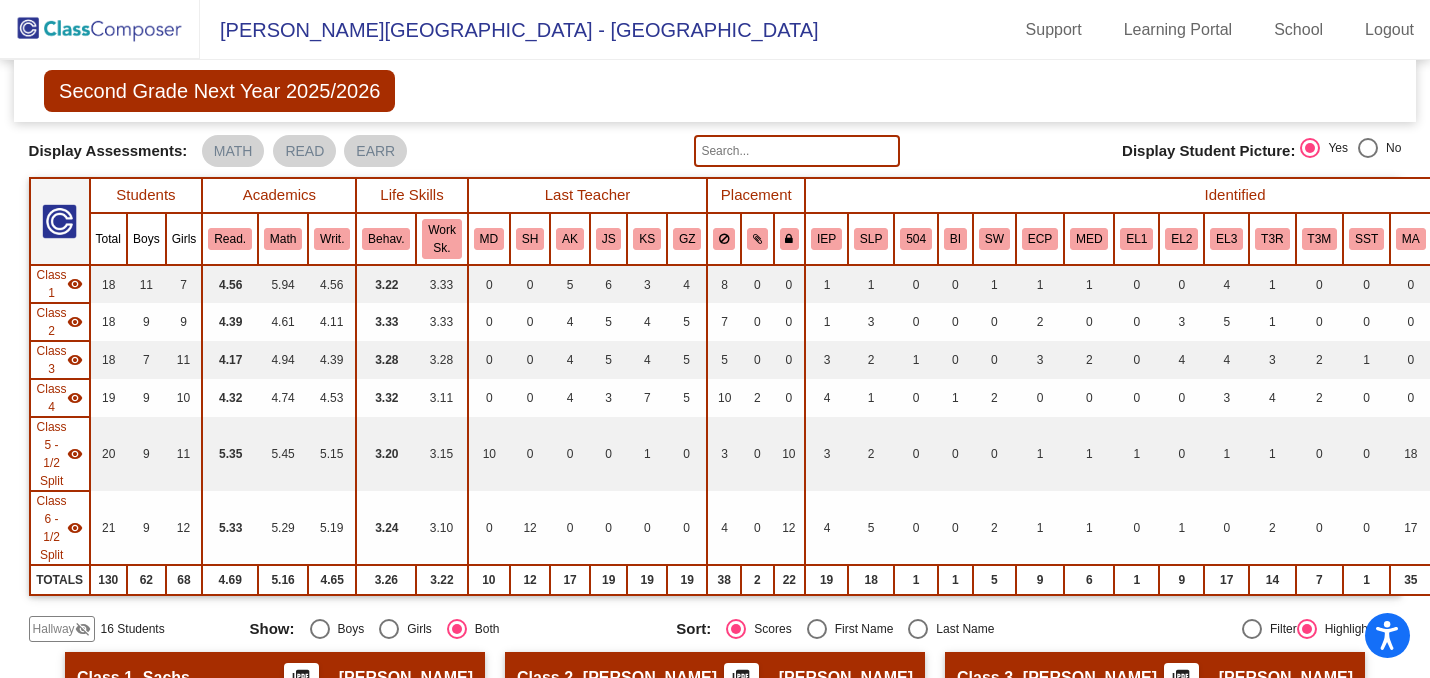 scroll, scrollTop: 0, scrollLeft: 0, axis: both 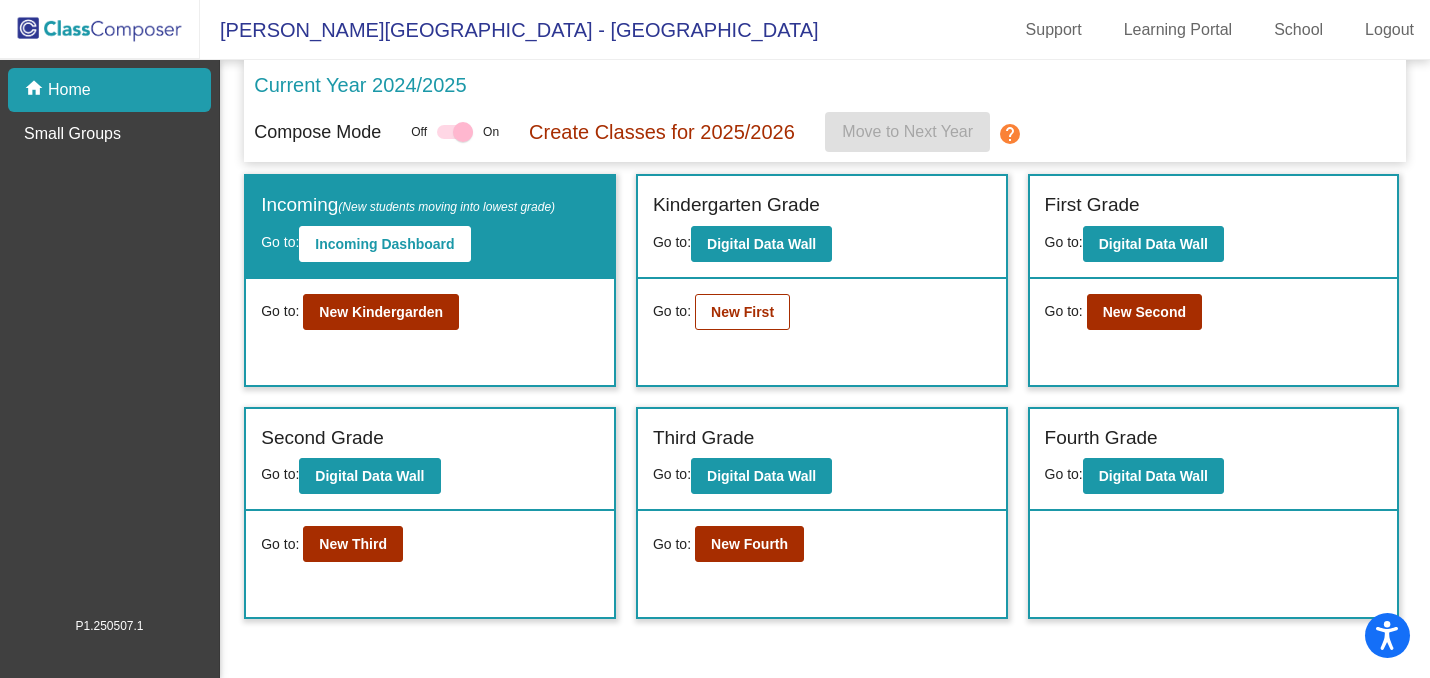 click on "New First" 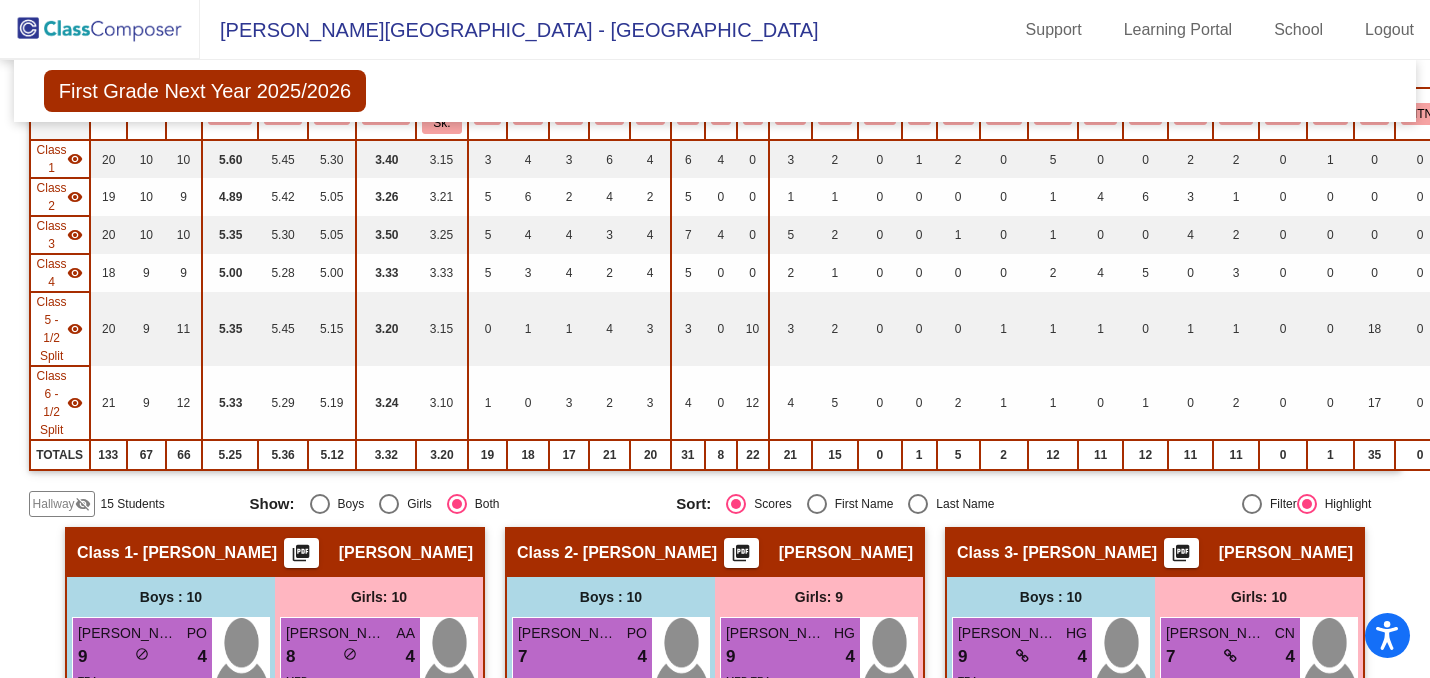 scroll, scrollTop: 0, scrollLeft: 0, axis: both 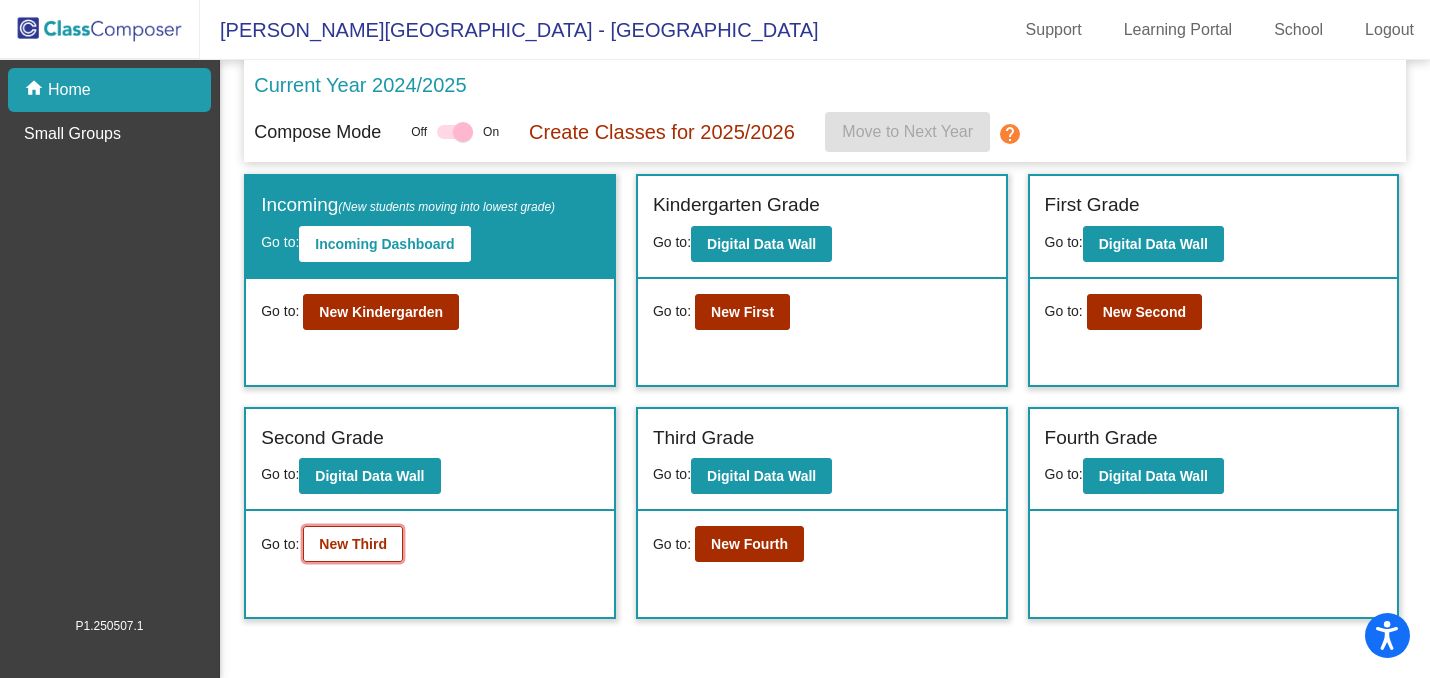 click on "New Third" 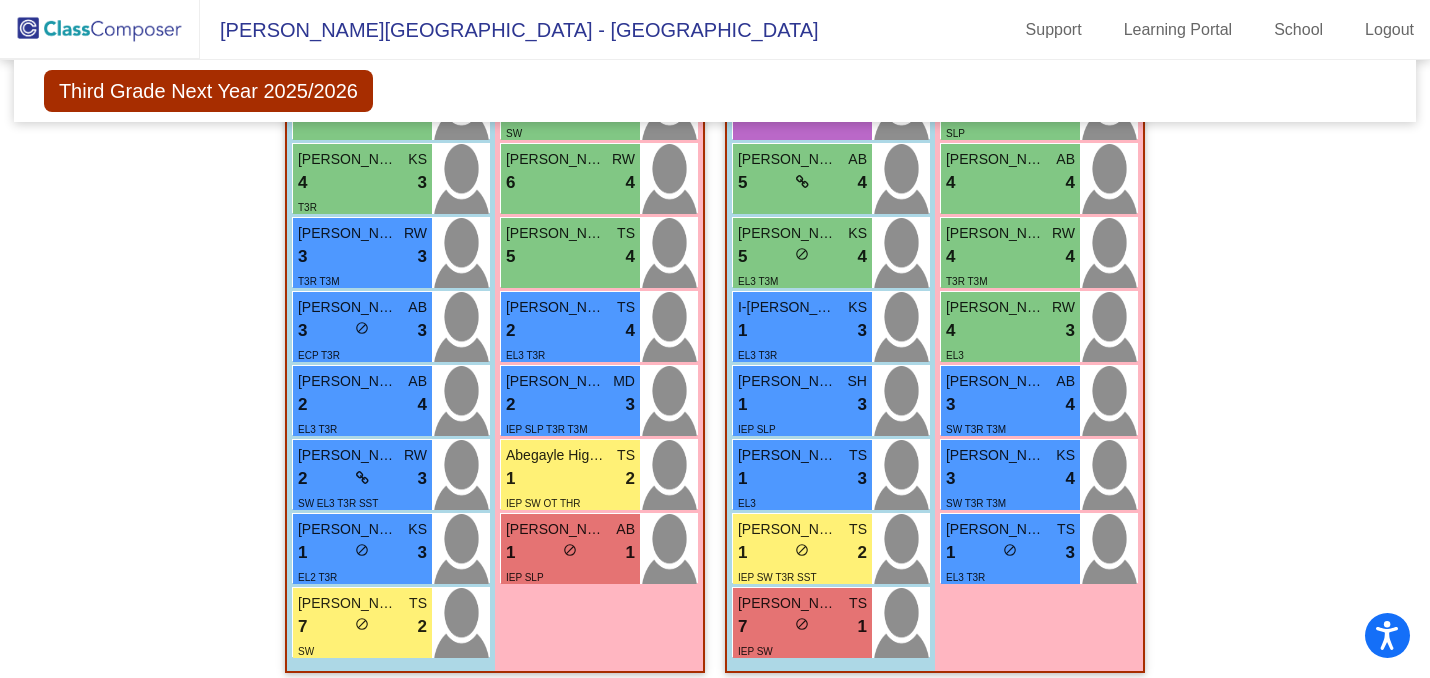 scroll, scrollTop: 1951, scrollLeft: 0, axis: vertical 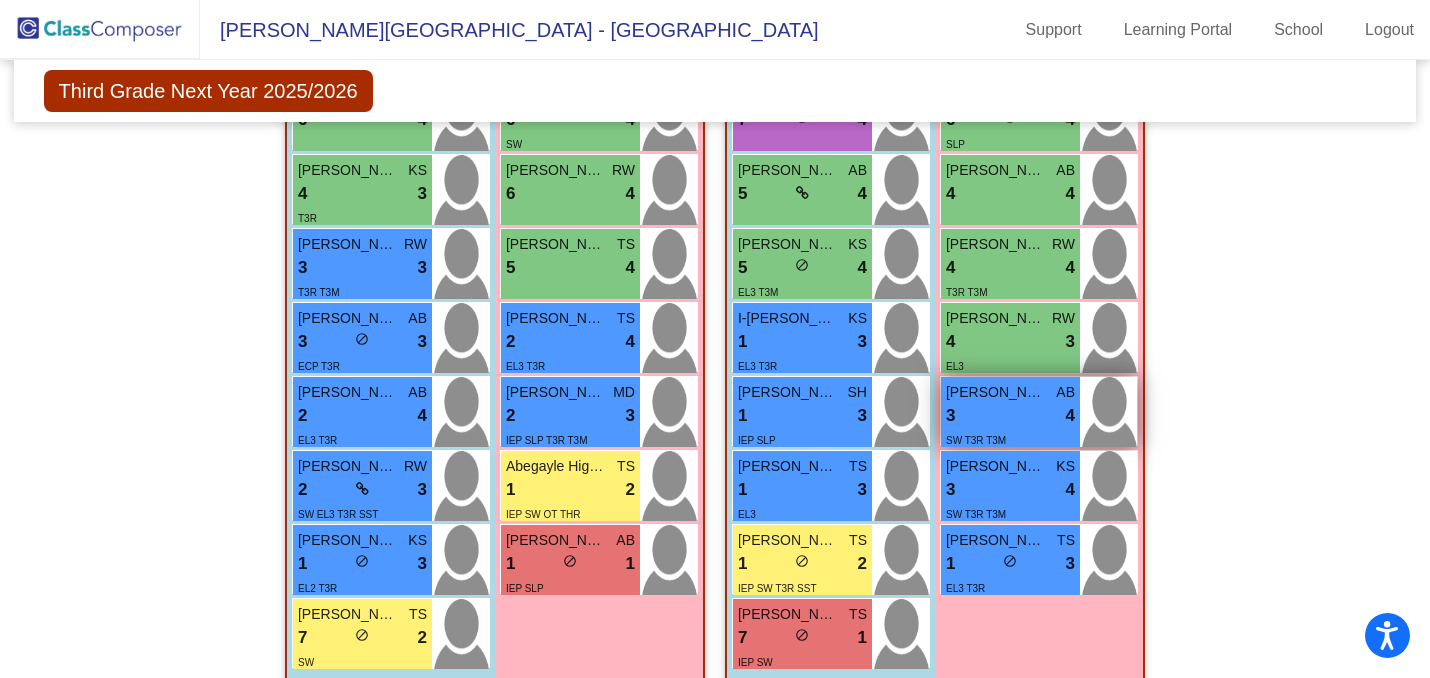 click at bounding box center [1108, 412] 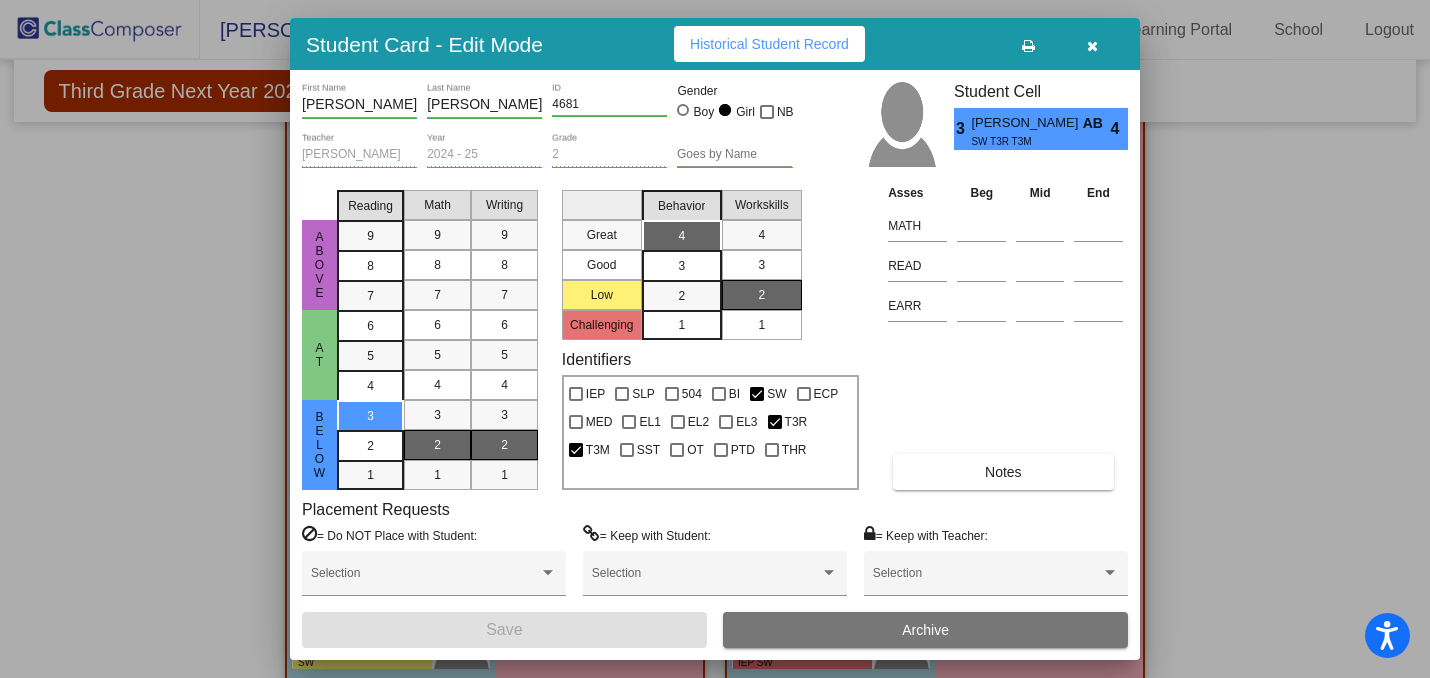 click at bounding box center [1092, 44] 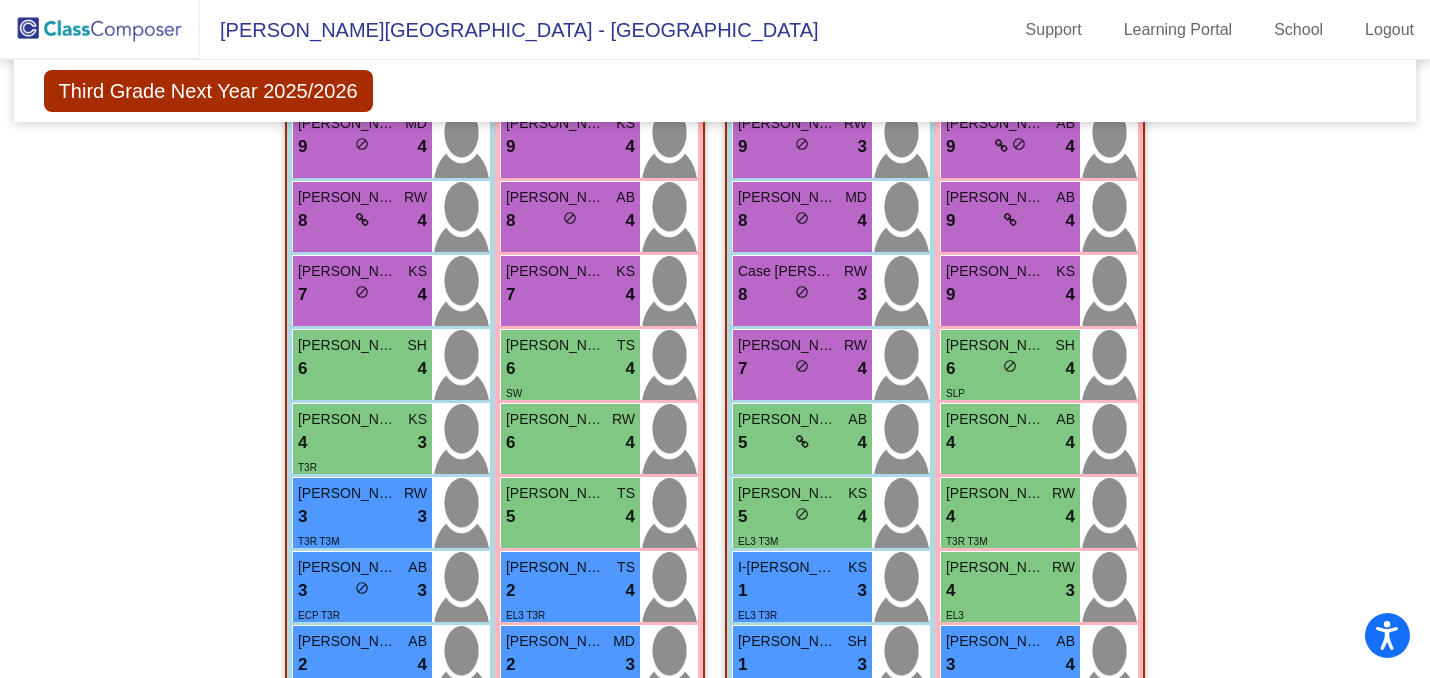 scroll, scrollTop: 1986, scrollLeft: 0, axis: vertical 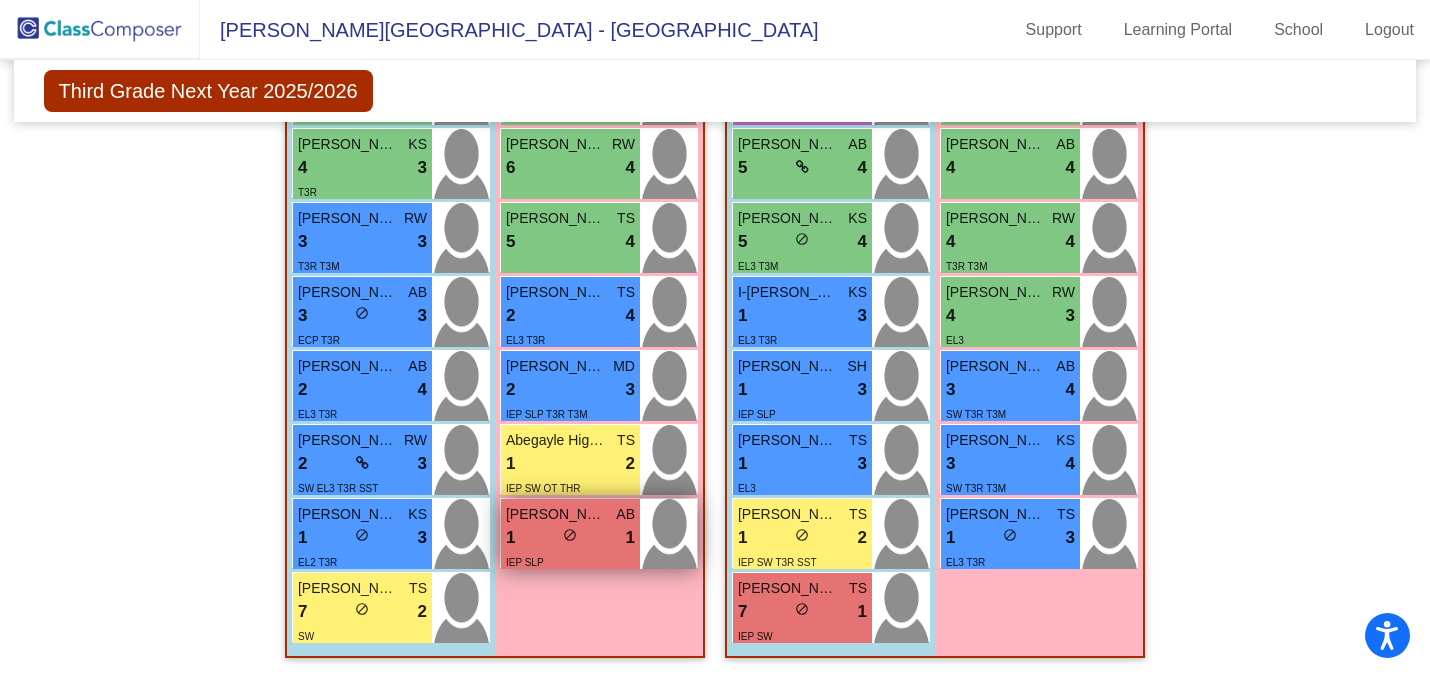 click on "1 lock do_not_disturb_alt 1" at bounding box center (570, 538) 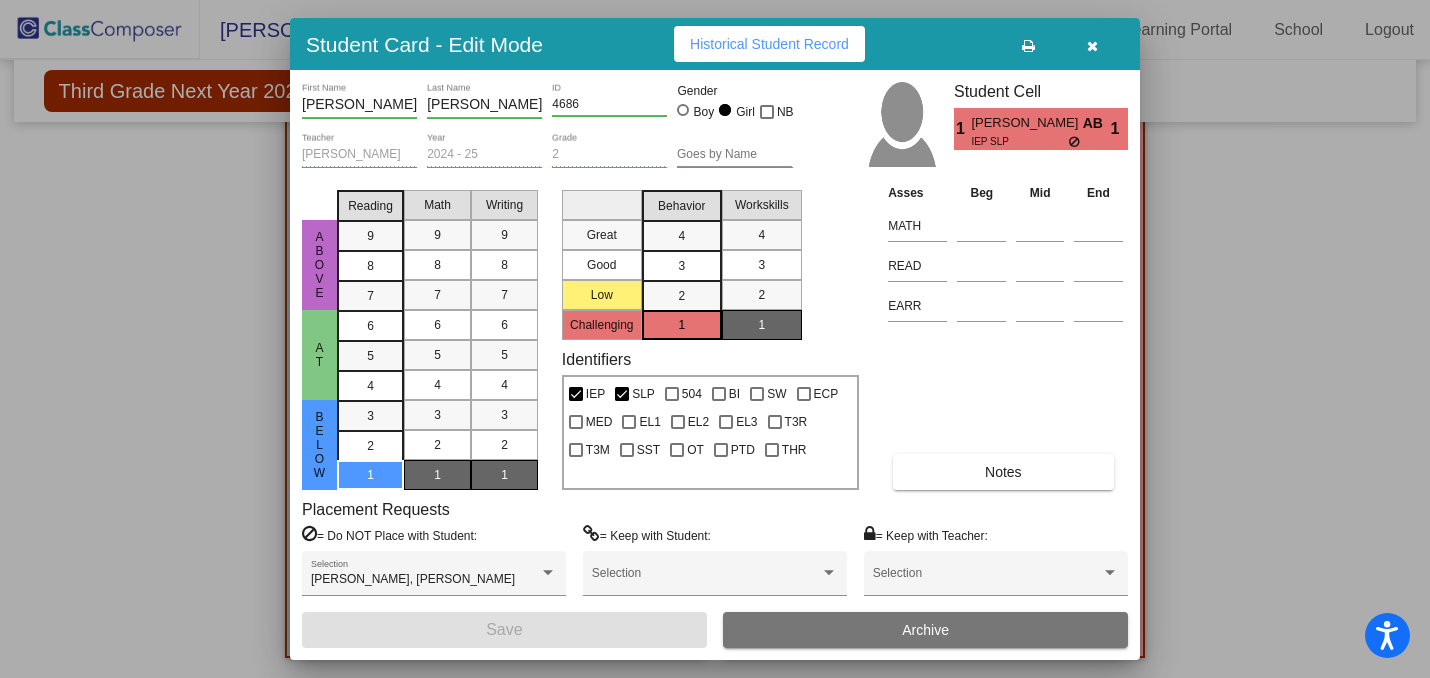 click at bounding box center (1092, 44) 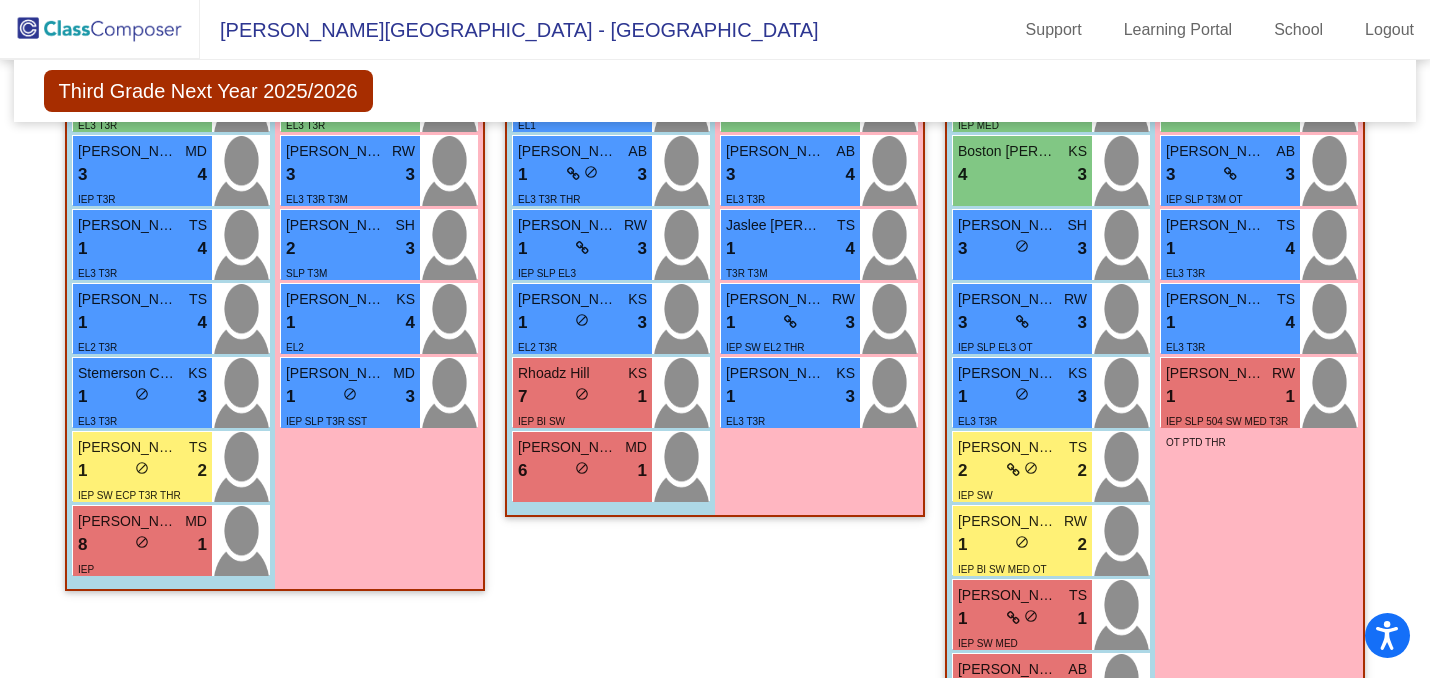 scroll, scrollTop: 965, scrollLeft: 0, axis: vertical 